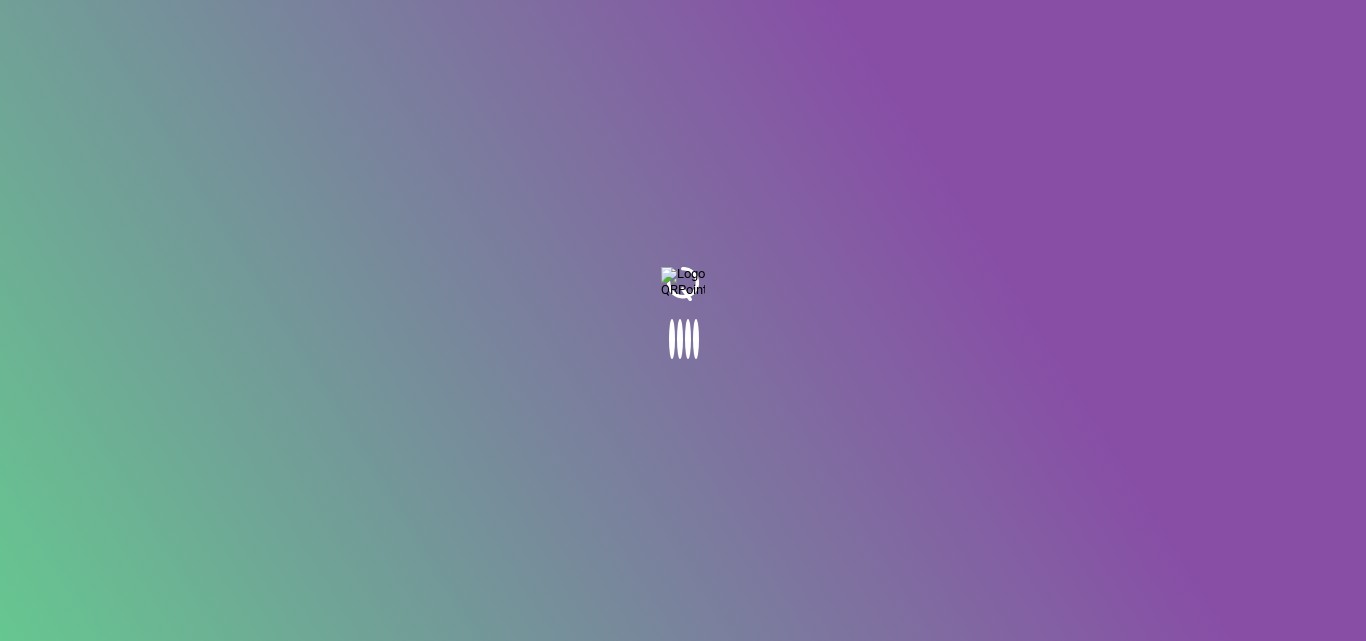 scroll, scrollTop: 0, scrollLeft: 0, axis: both 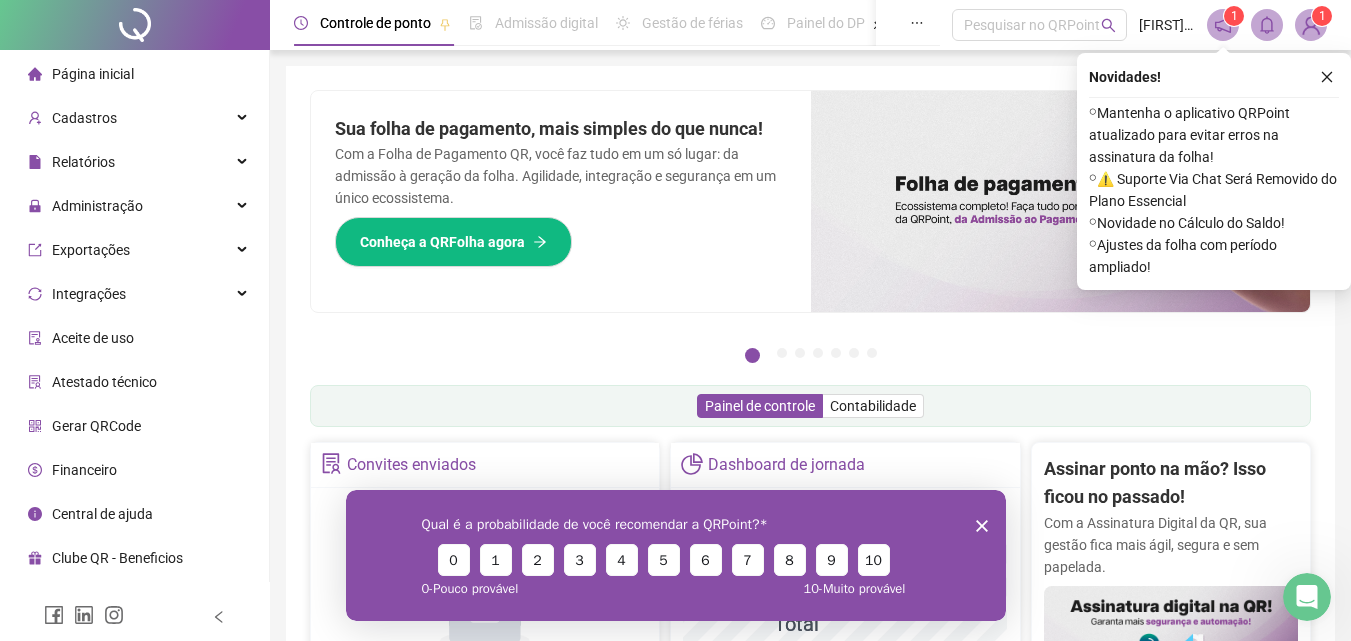 drag, startPoint x: 982, startPoint y: 523, endPoint x: 979, endPoint y: 512, distance: 11.401754 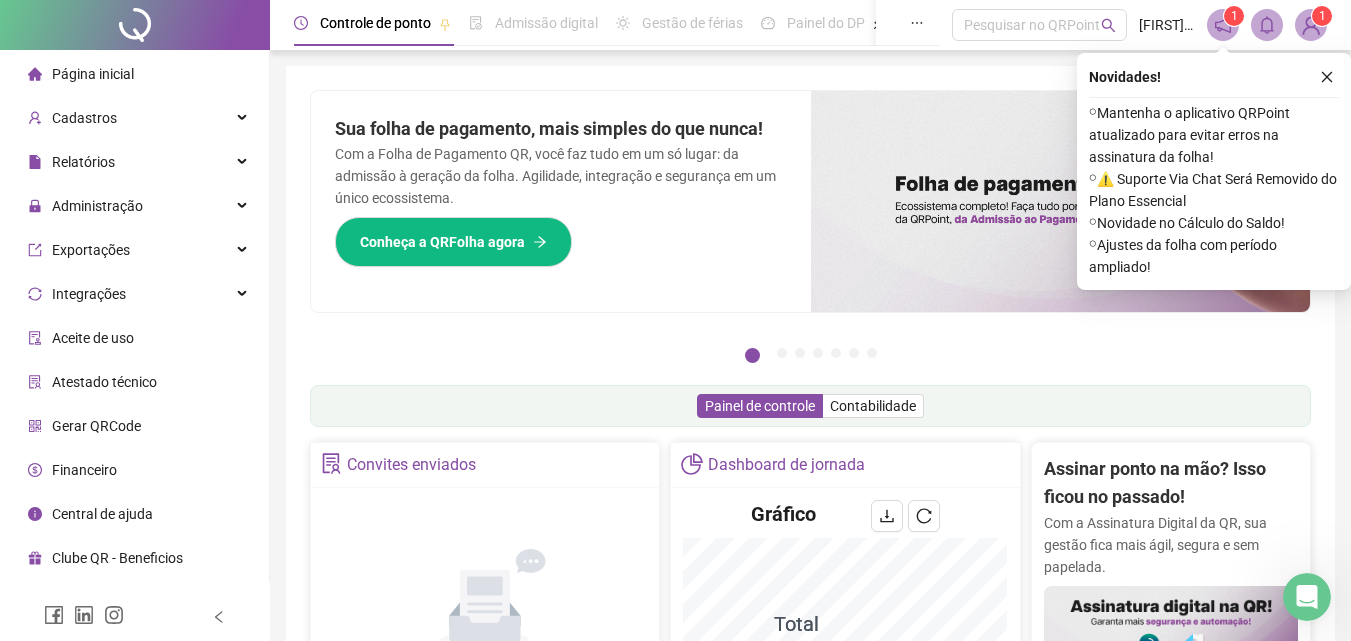 scroll, scrollTop: 400, scrollLeft: 0, axis: vertical 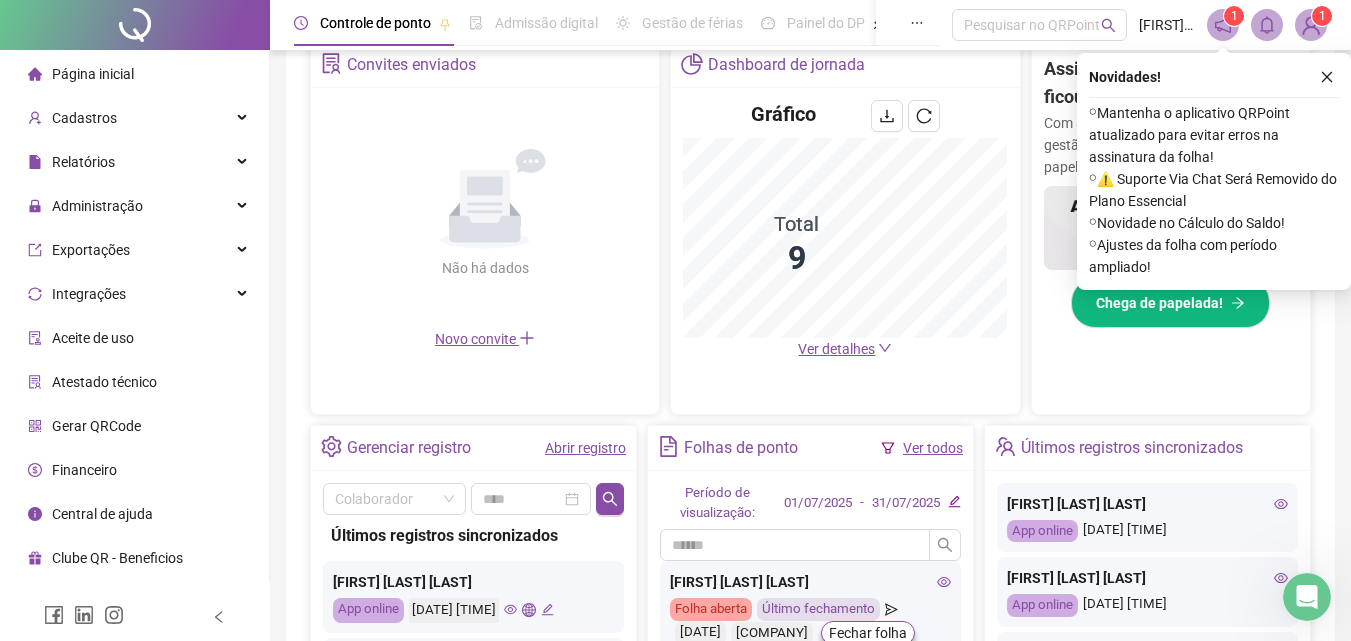 click on "Ver todos" at bounding box center (933, 448) 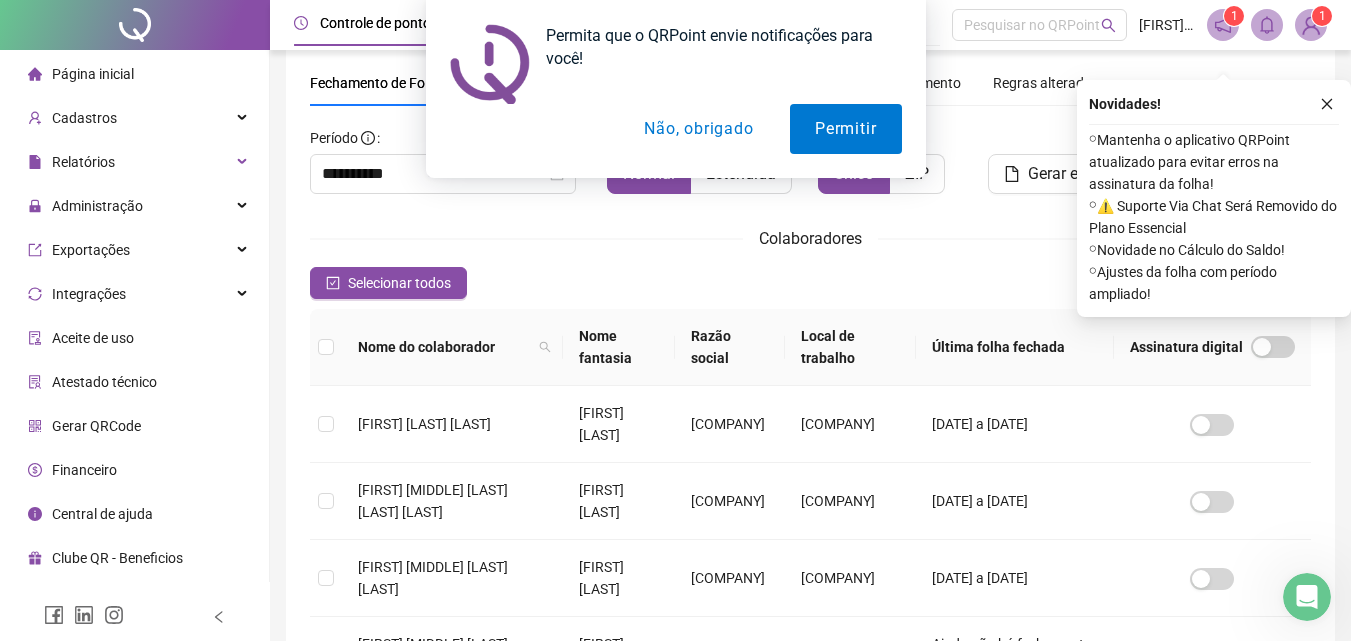 scroll, scrollTop: 89, scrollLeft: 0, axis: vertical 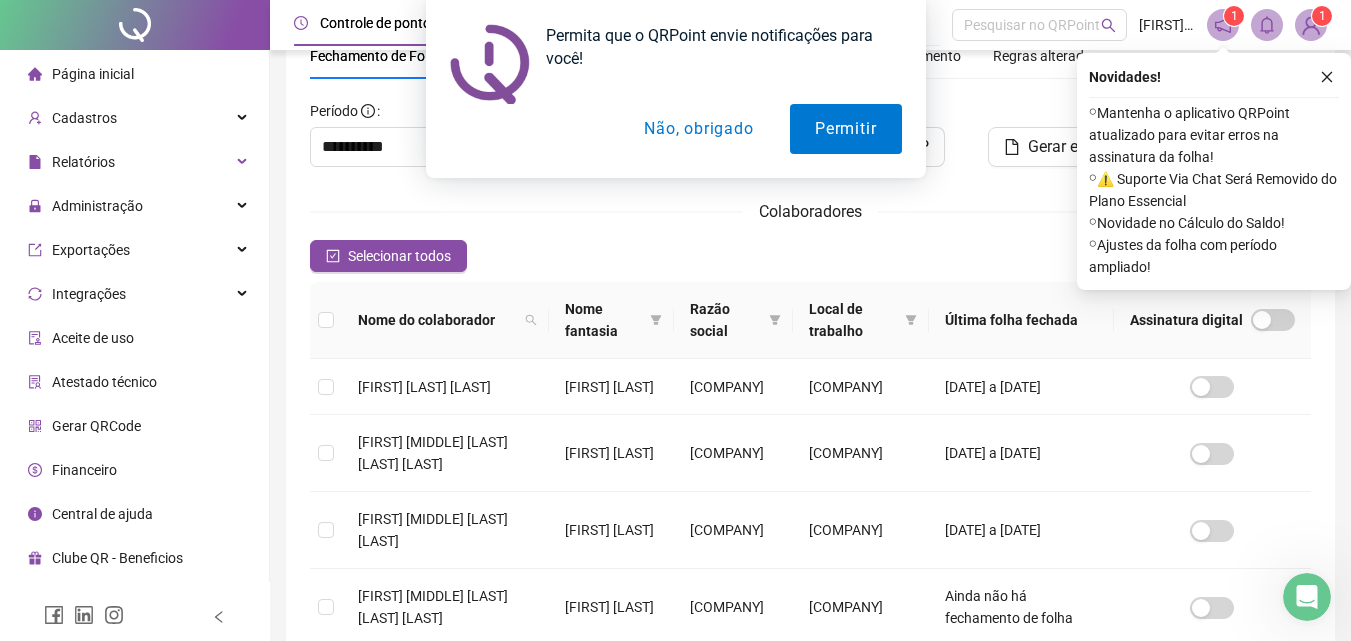 click on "Permita que o QRPoint envie notificações para você! Permitir Não, obrigado" at bounding box center [675, 89] 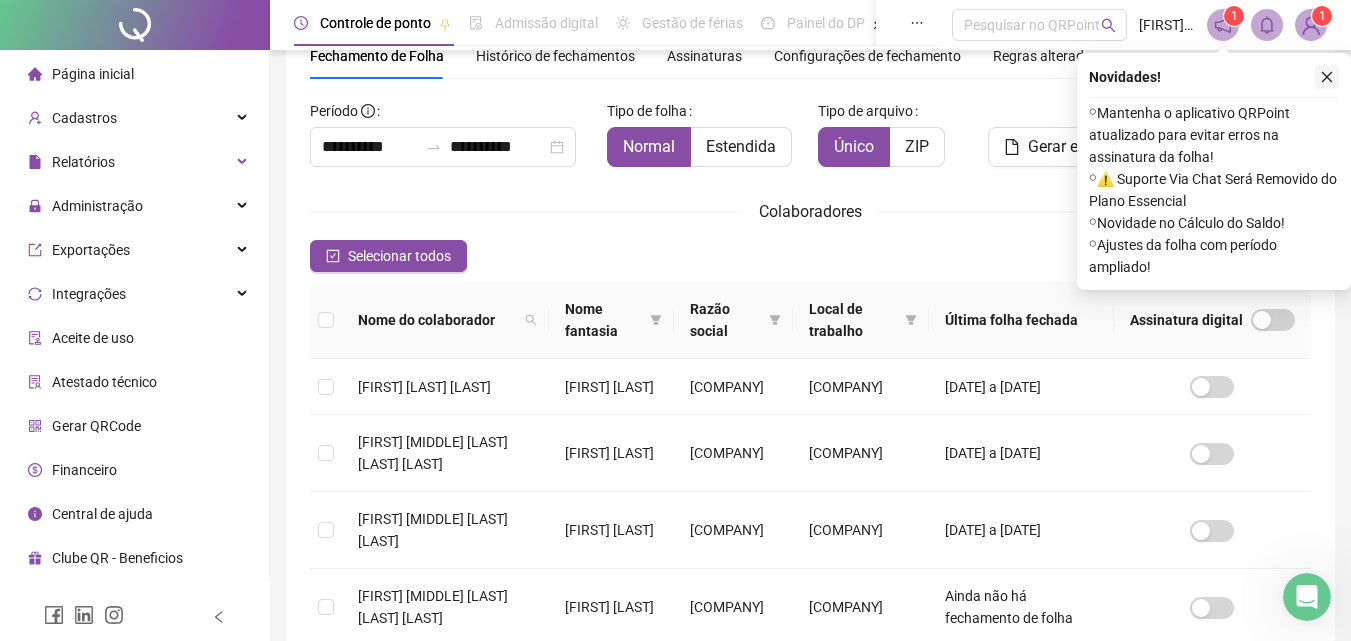 click 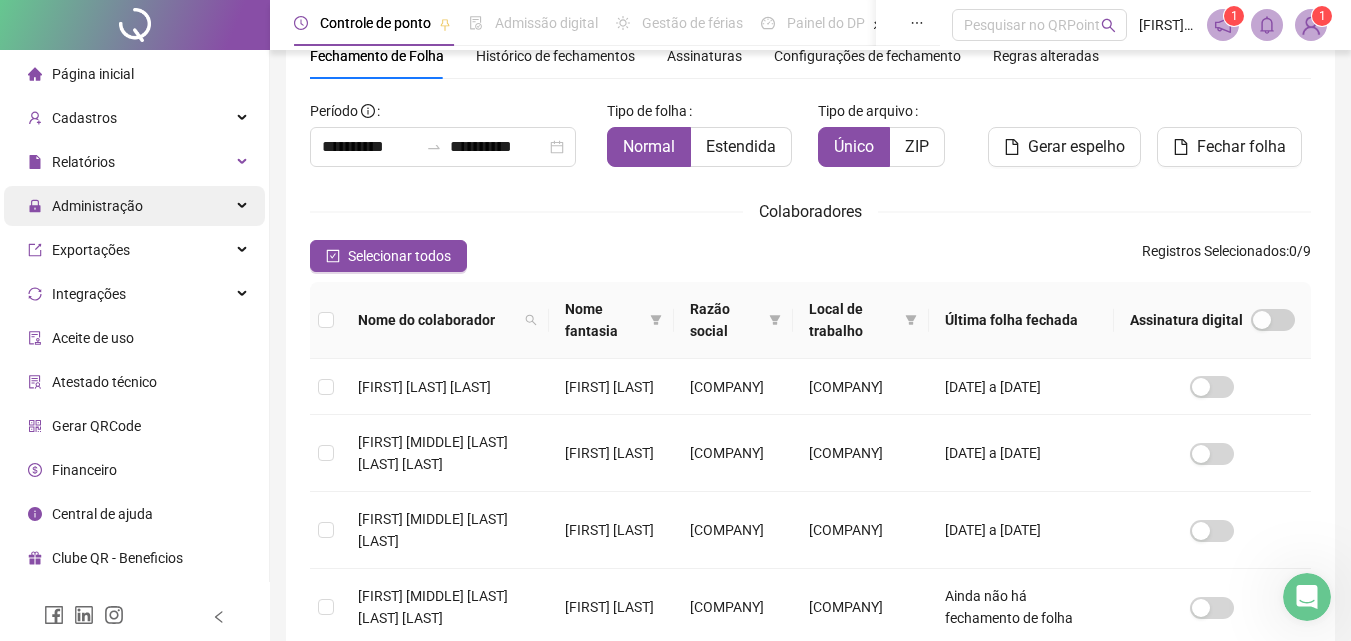 click on "Administração" at bounding box center (97, 206) 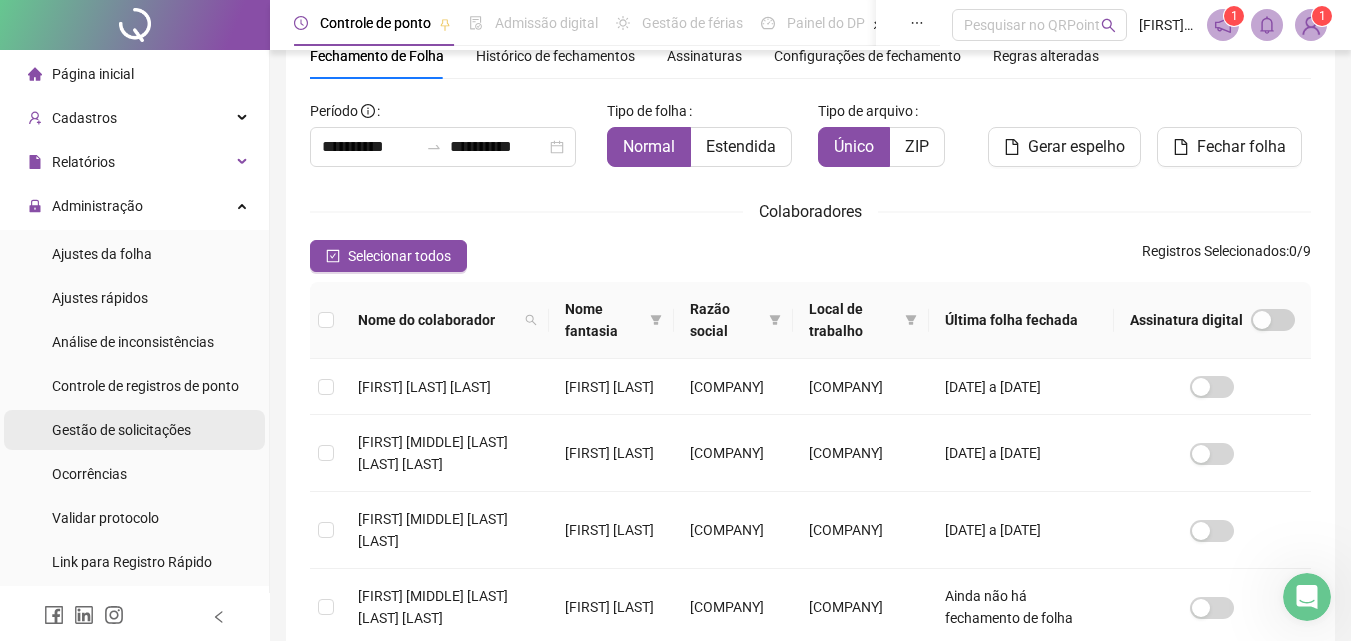 click on "Gestão de solicitações" at bounding box center [121, 430] 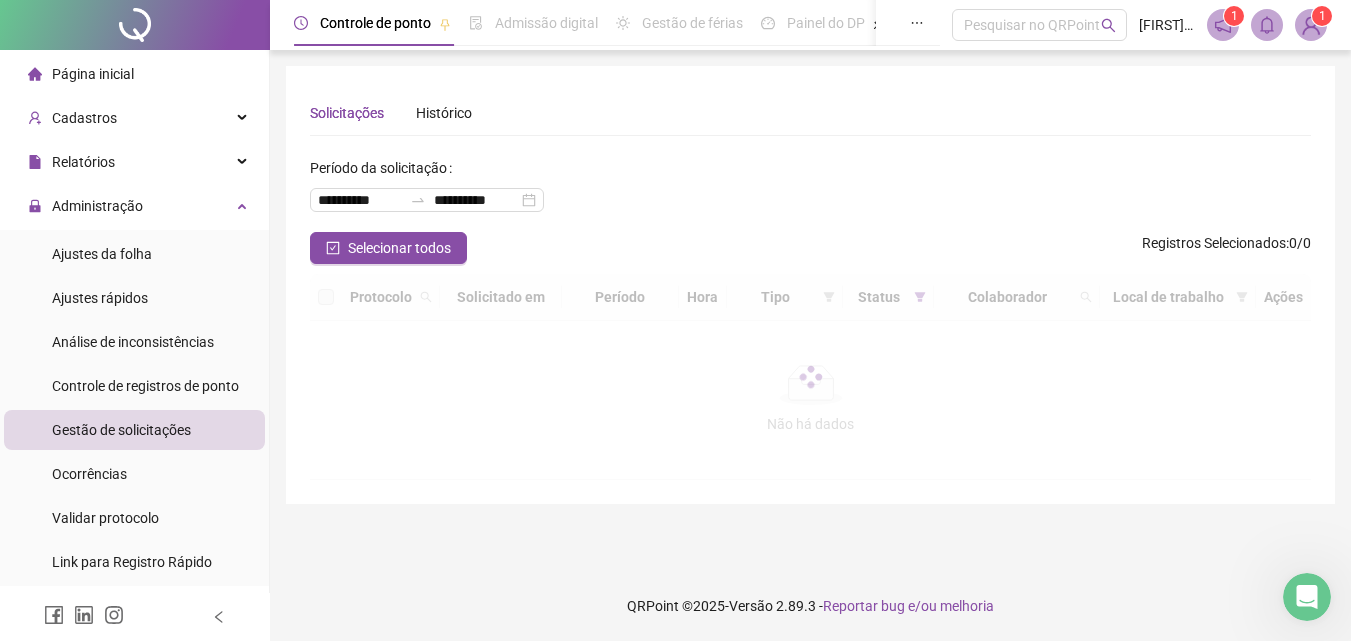 scroll, scrollTop: 0, scrollLeft: 0, axis: both 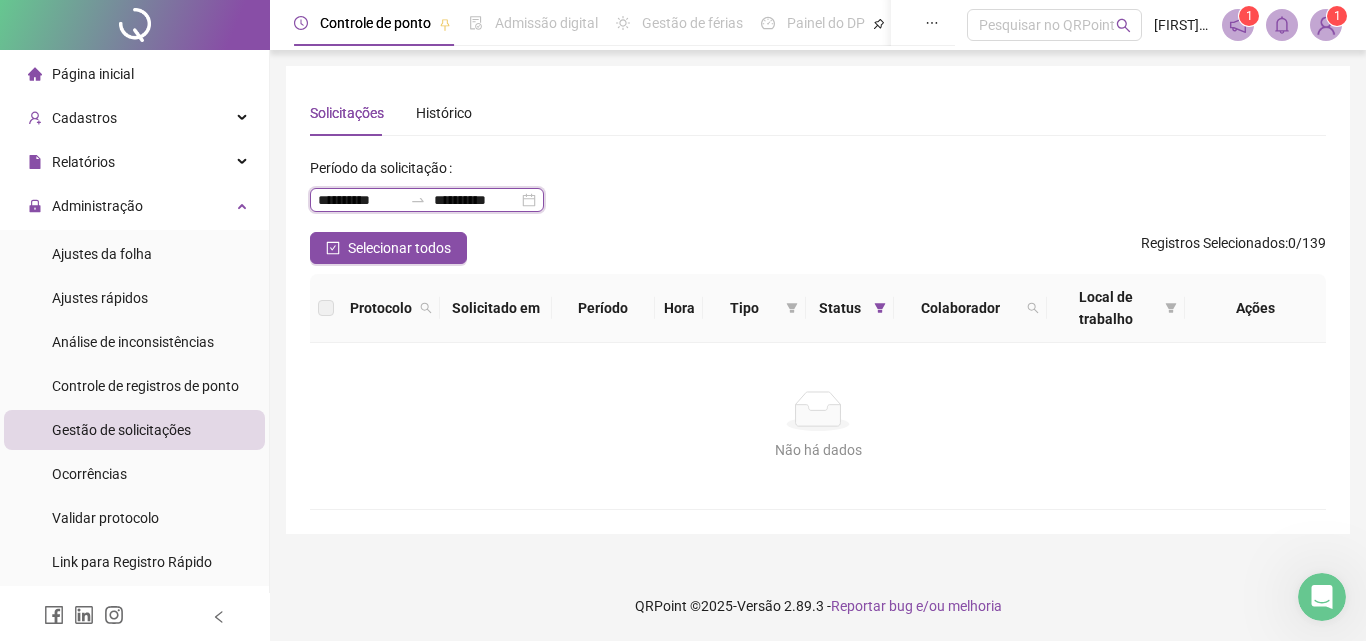 click on "**********" at bounding box center (360, 200) 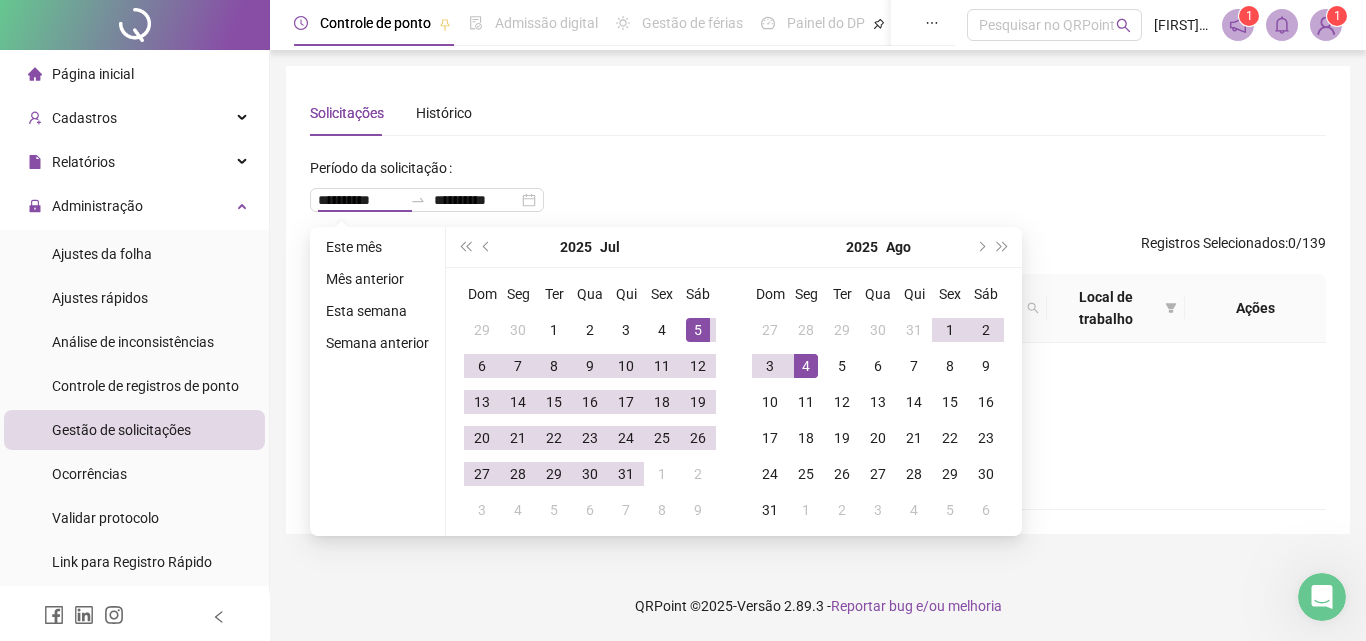click on "Solicitações Histórico Período da solicitação [DATE] [DATE] Selecionar todos Registros Selecionados :  0 / 139 Protocolo Solicitado em Período Hora Tipo Status Colaborador Local de trabalho Ações                     Não há dados Não há dados" at bounding box center [818, 300] 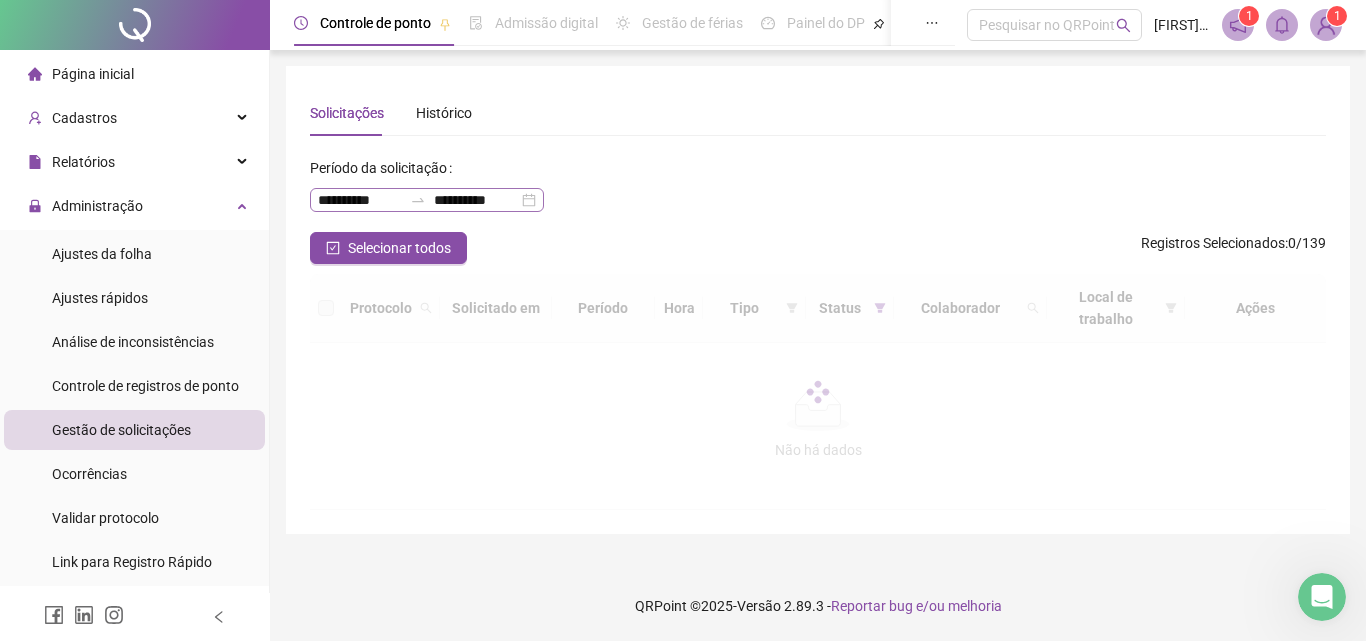 click on "**********" at bounding box center [427, 200] 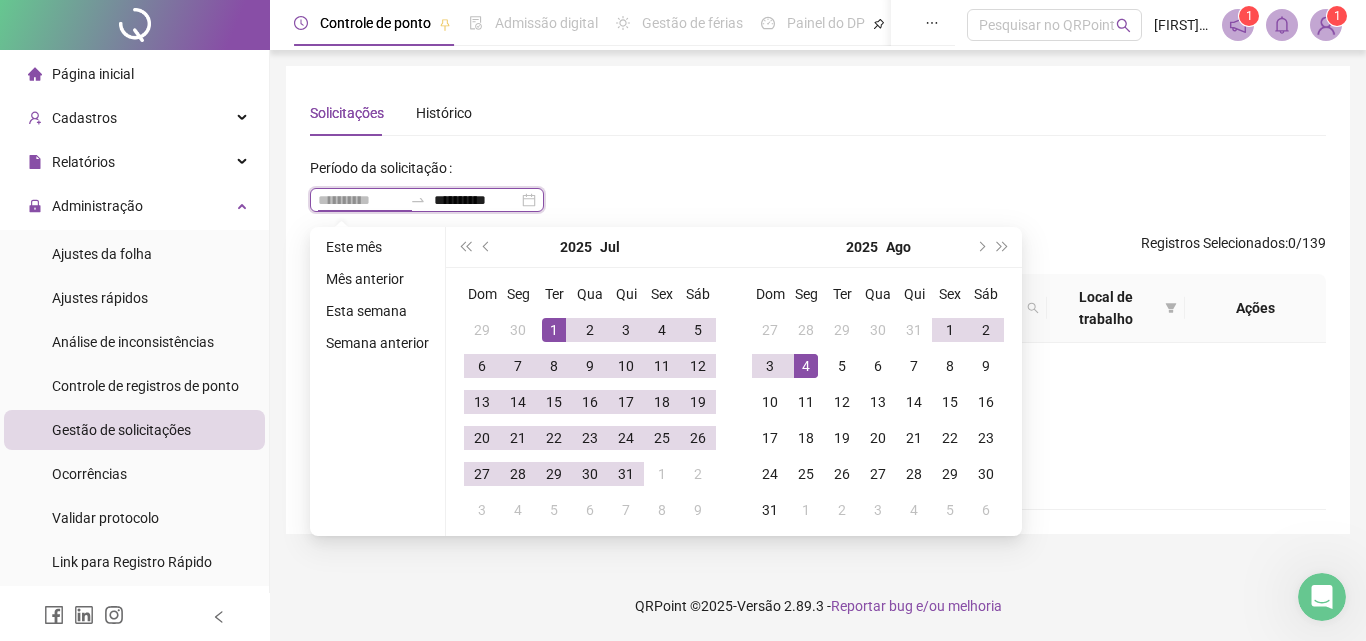 type on "**********" 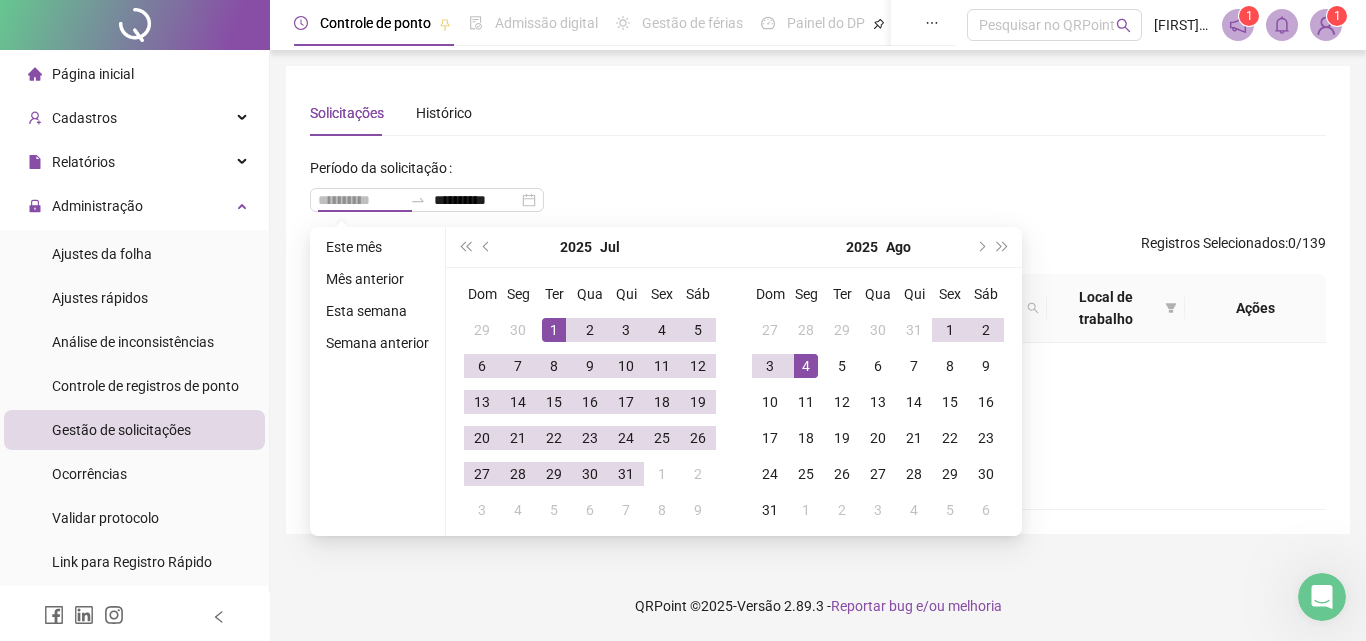 click on "1" at bounding box center [554, 330] 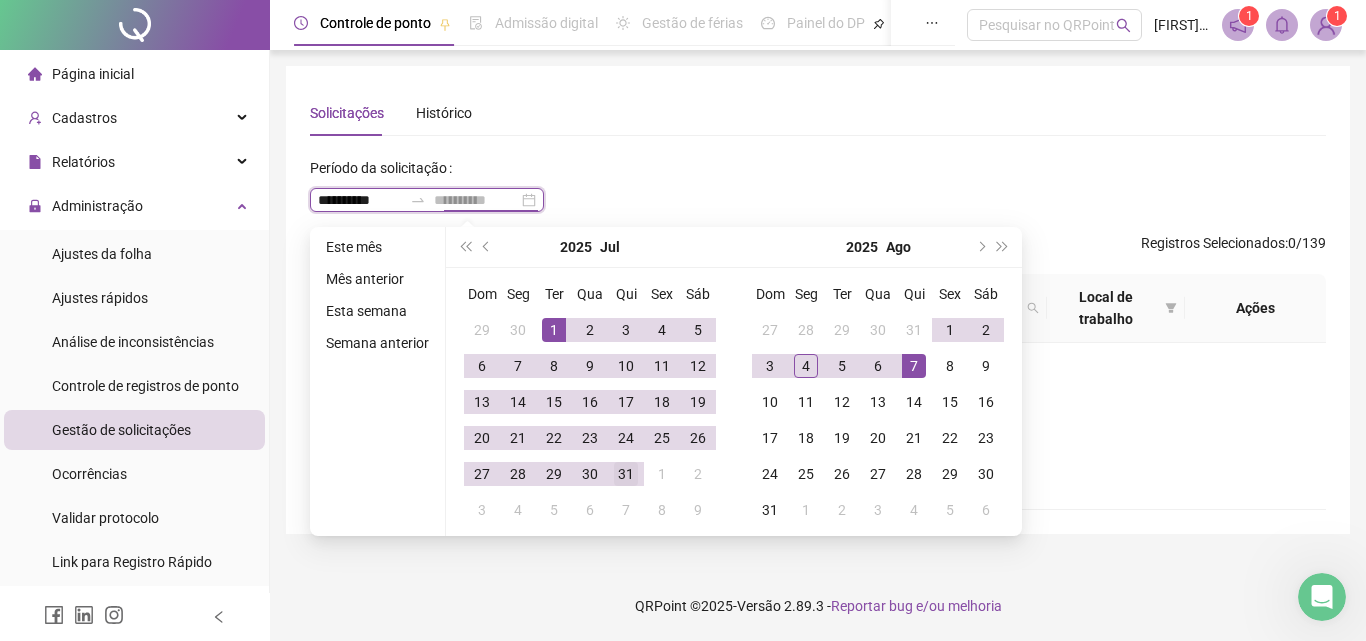 type on "**********" 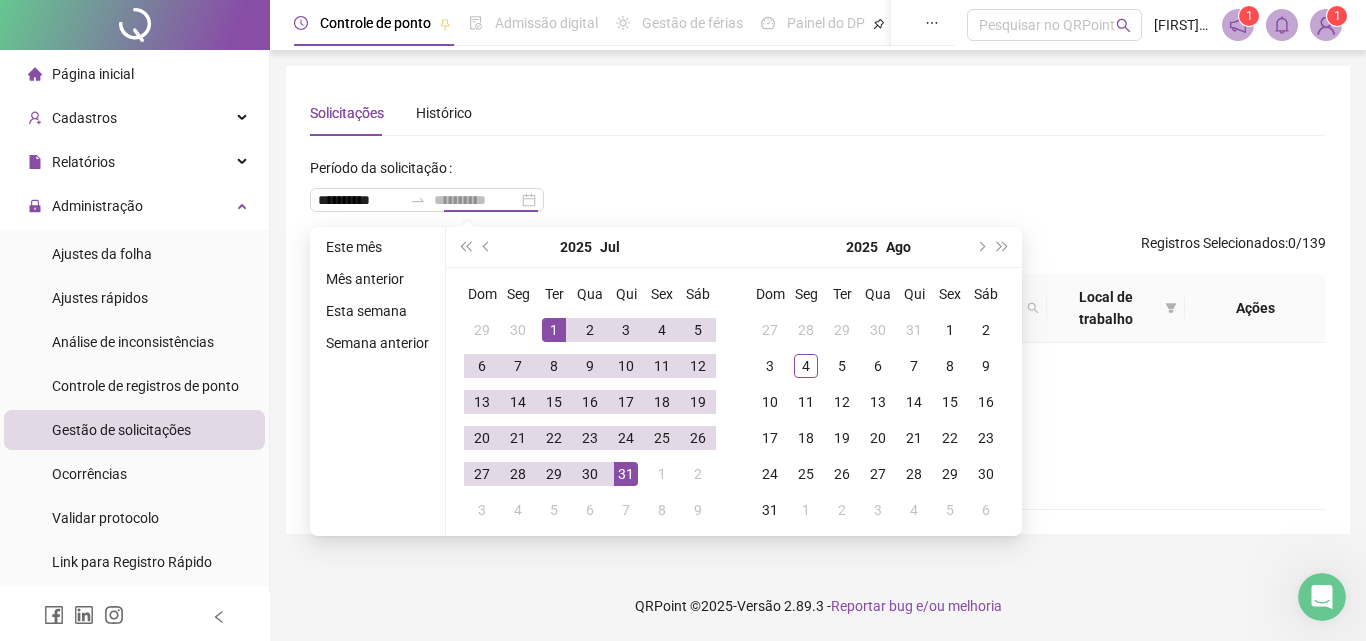 click on "31" at bounding box center (626, 474) 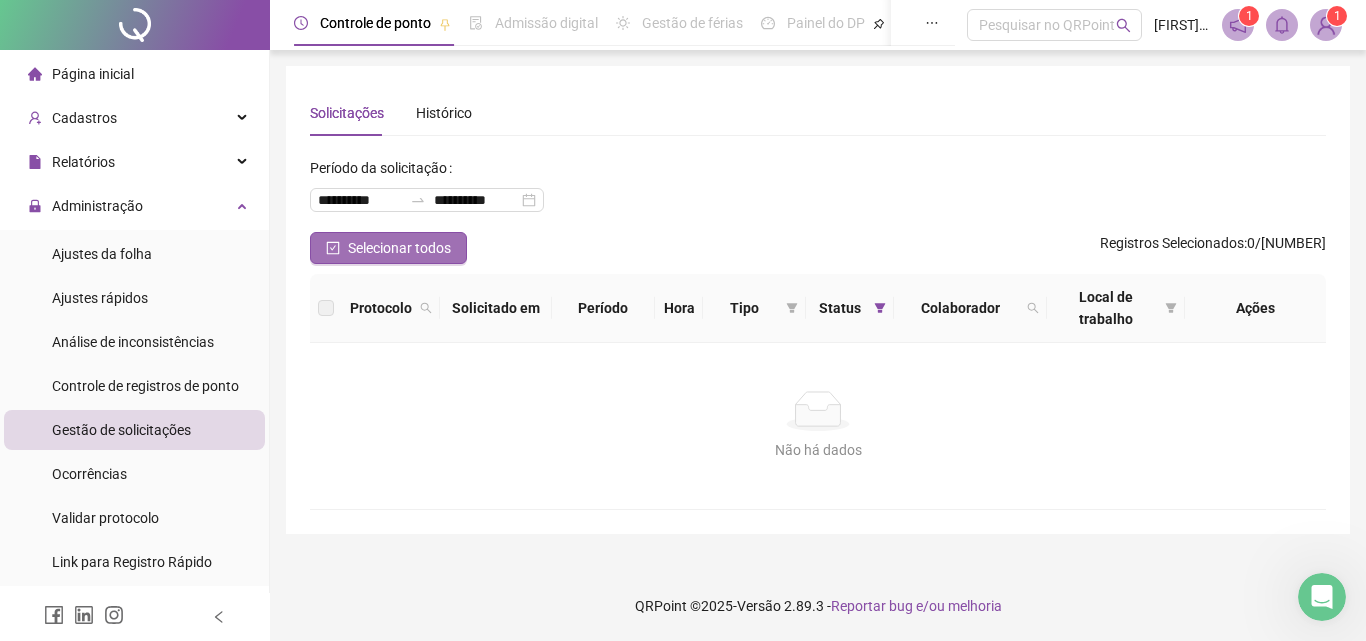 click on "Selecionar todos" at bounding box center [399, 248] 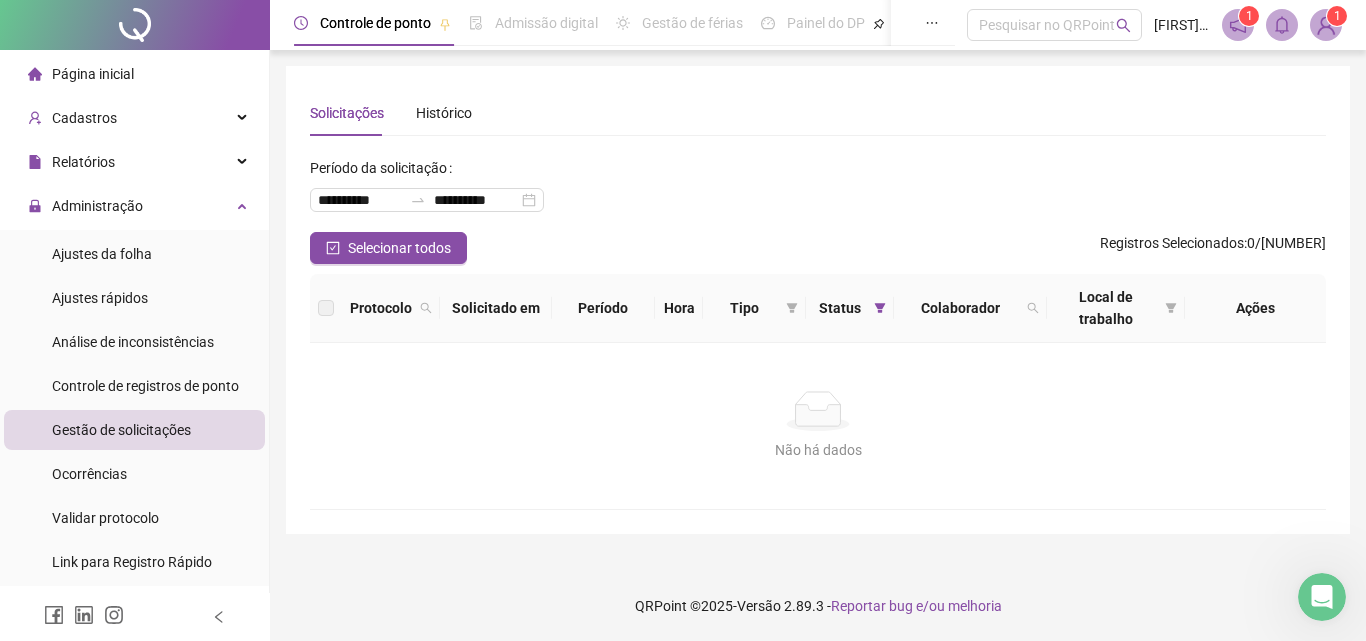 click on "**********" at bounding box center (818, 192) 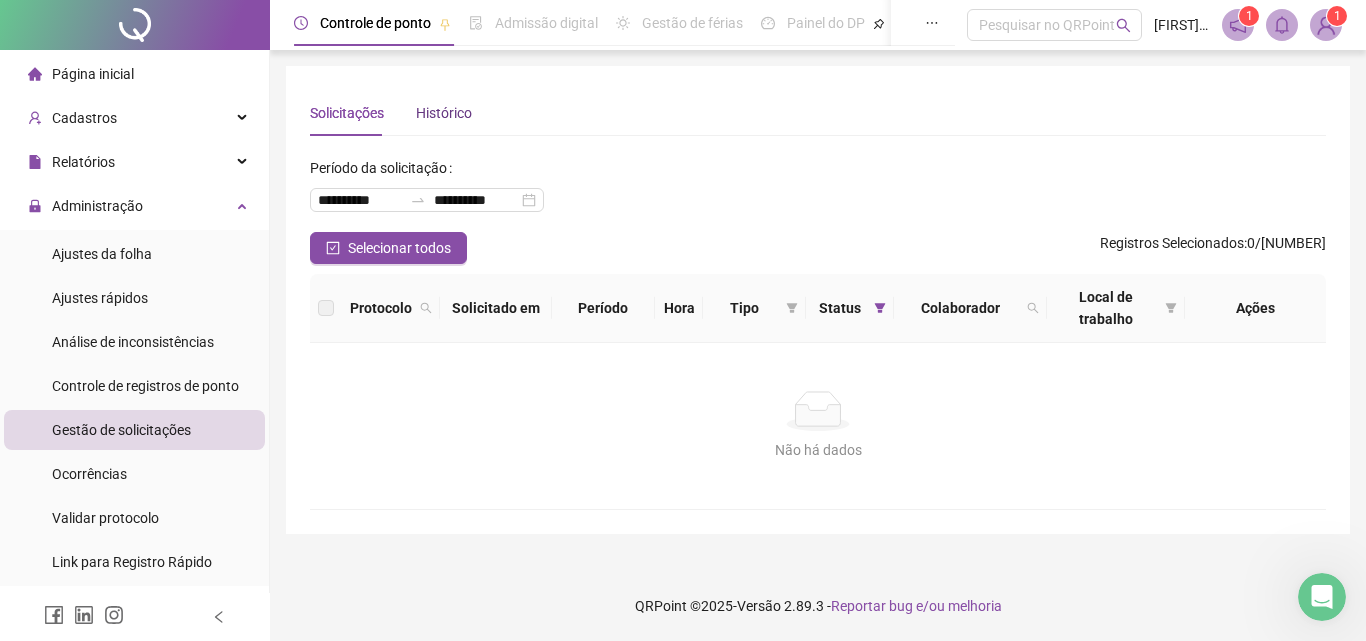 click on "Histórico" at bounding box center (444, 113) 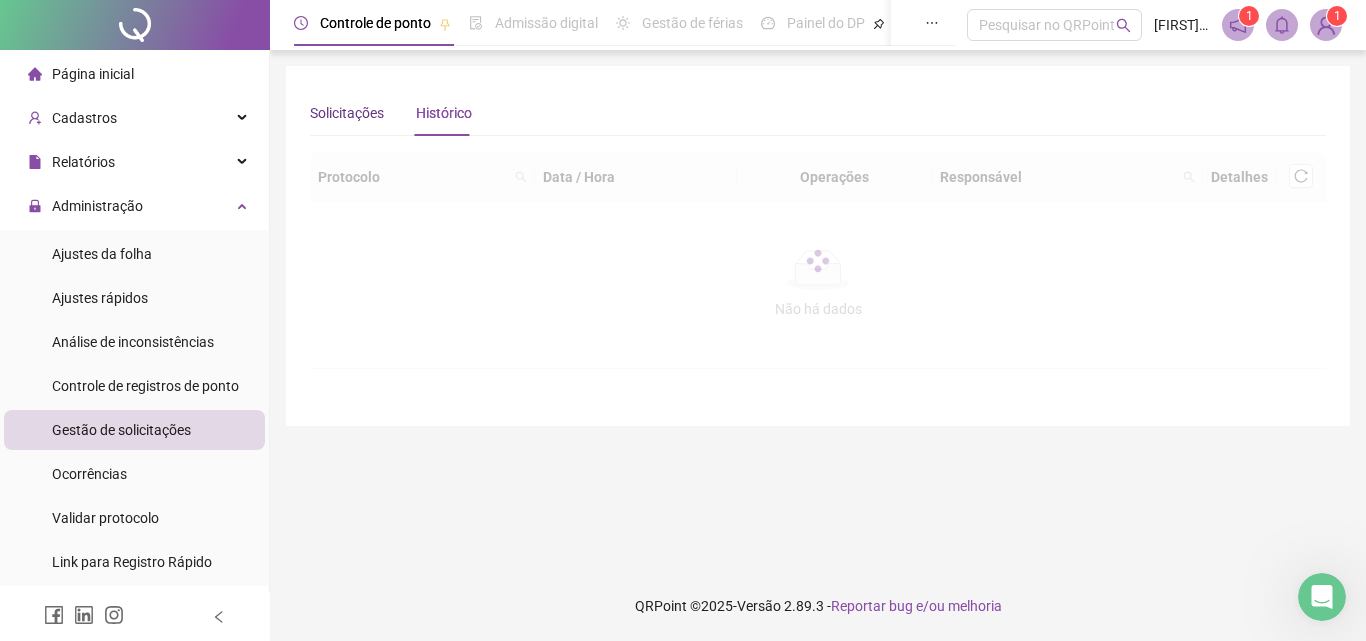 click on "Solicitações" at bounding box center (347, 113) 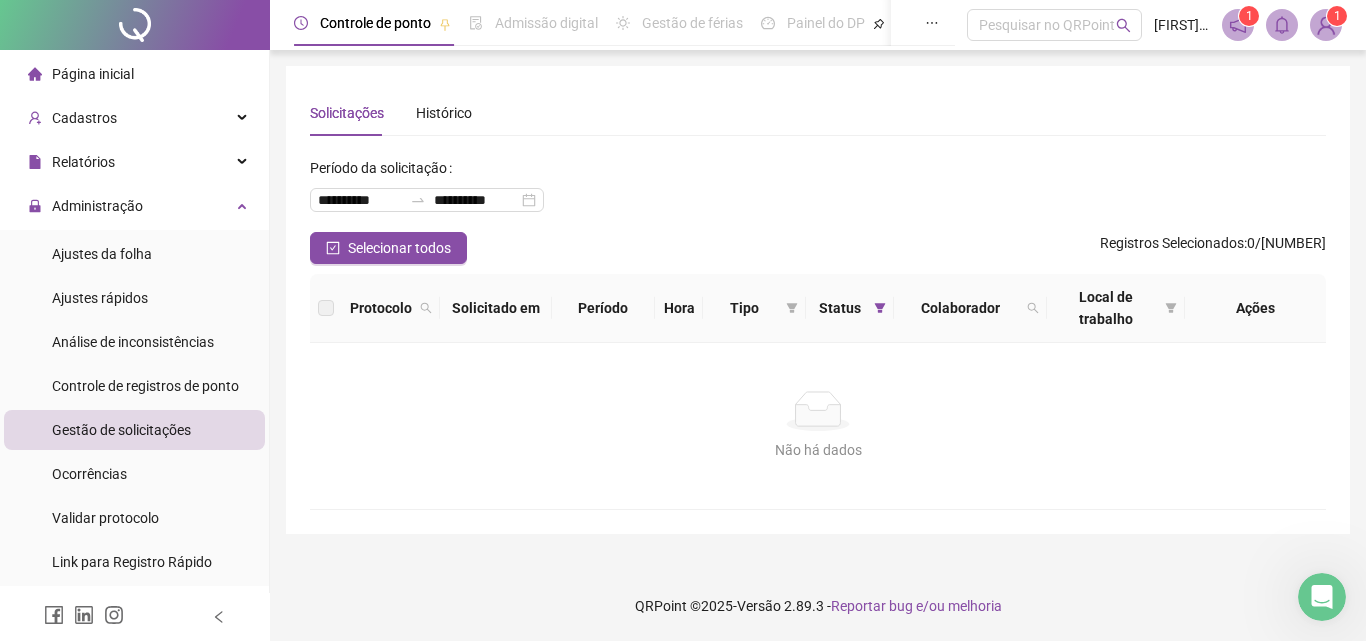 click on "Gestão de solicitações" at bounding box center (121, 430) 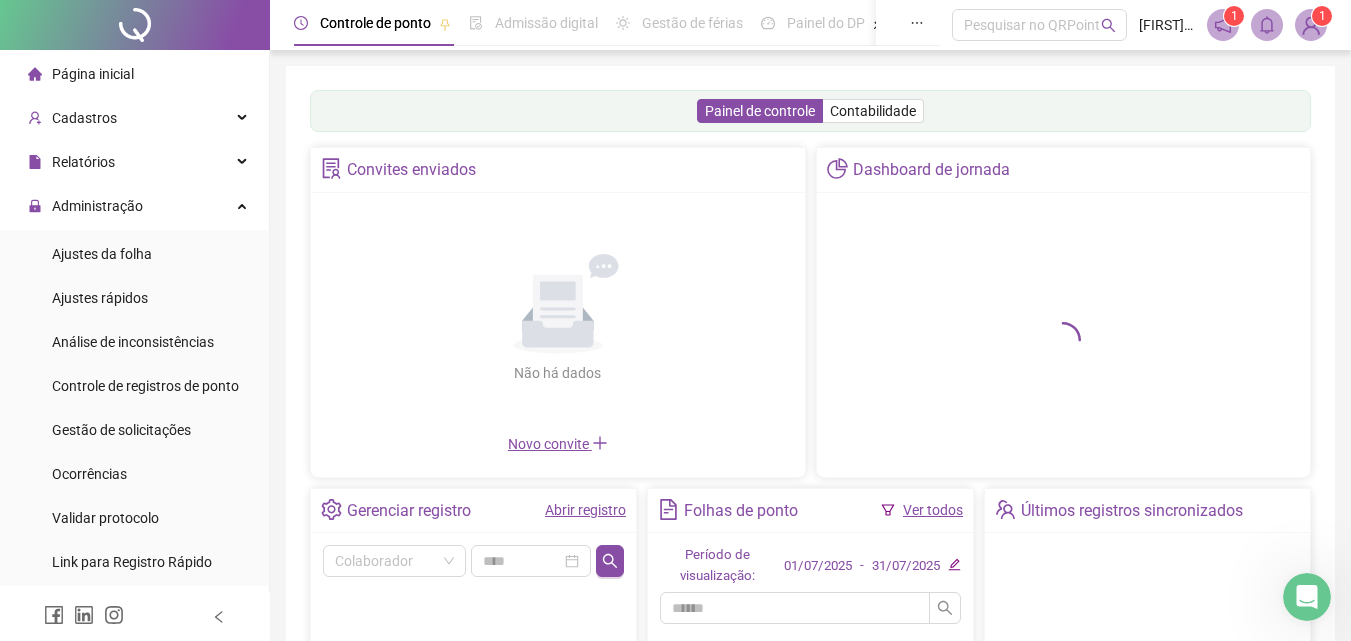 click on "Ver todos" at bounding box center [933, 510] 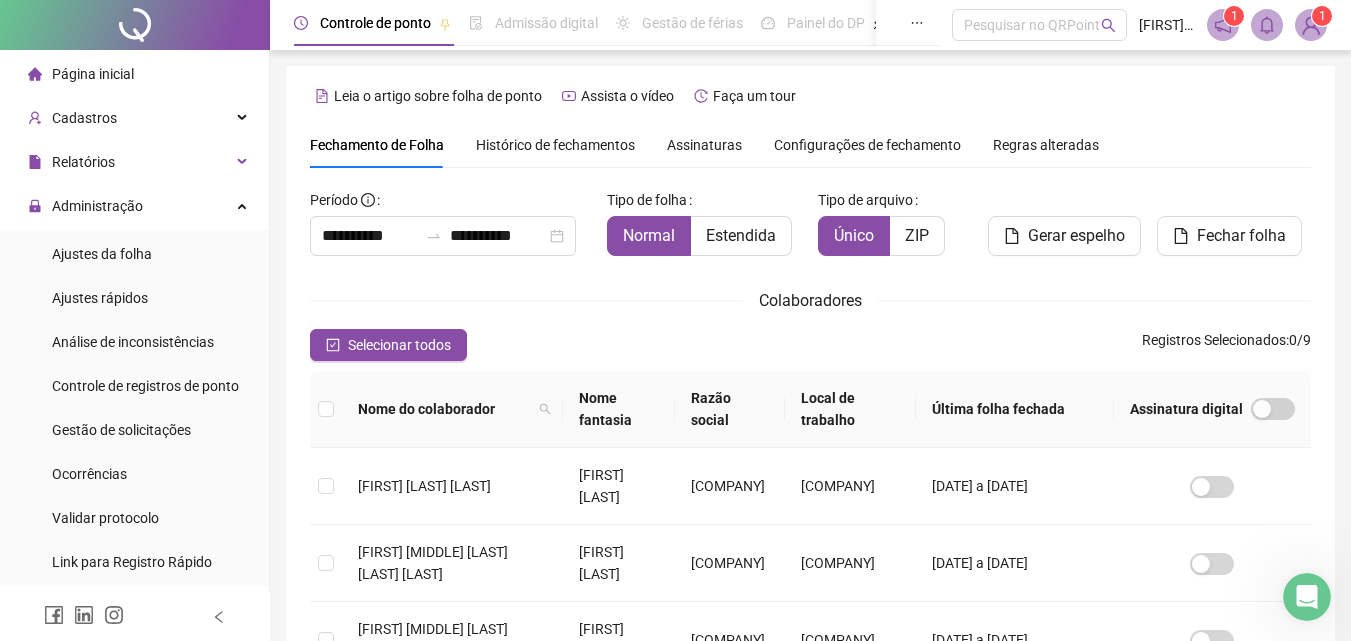 scroll, scrollTop: 89, scrollLeft: 0, axis: vertical 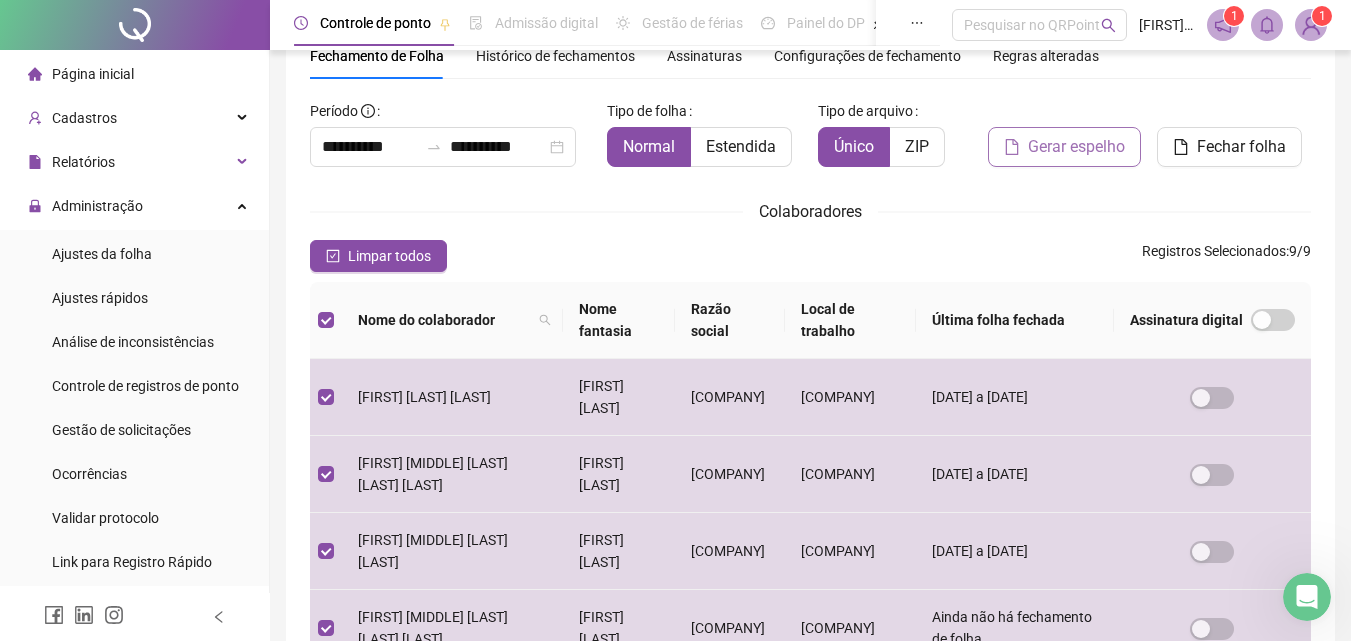 click on "Gerar espelho" at bounding box center (1076, 147) 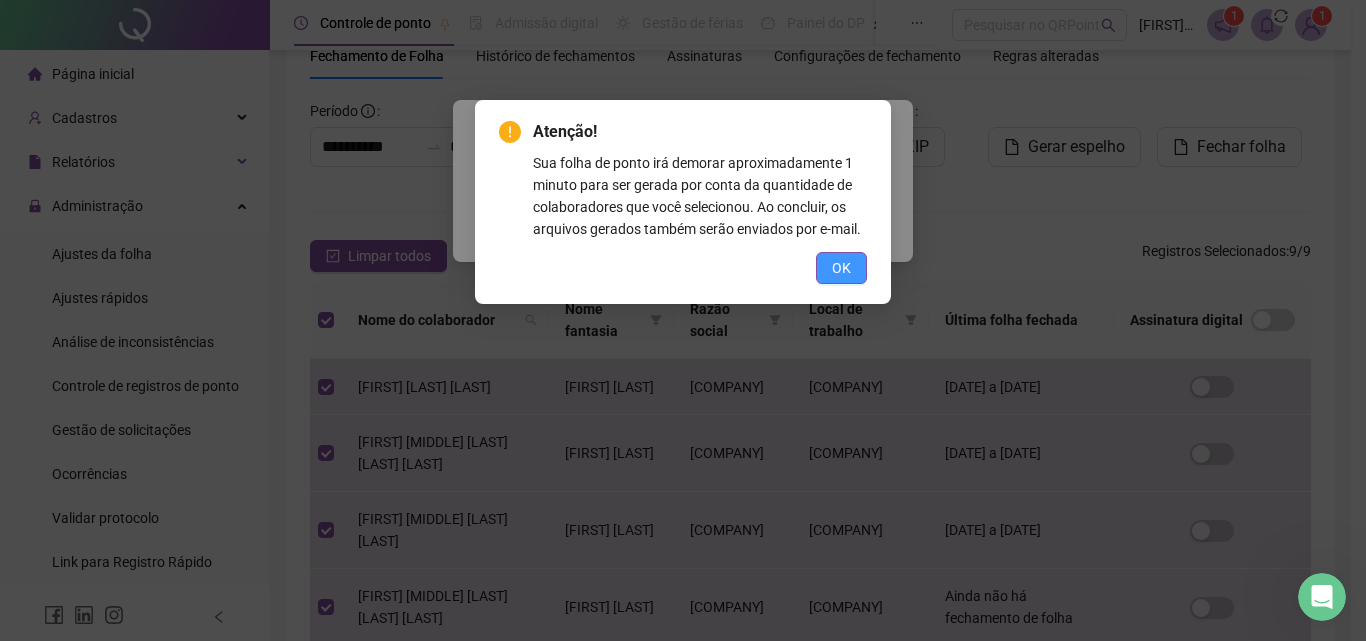 click on "OK" at bounding box center (841, 268) 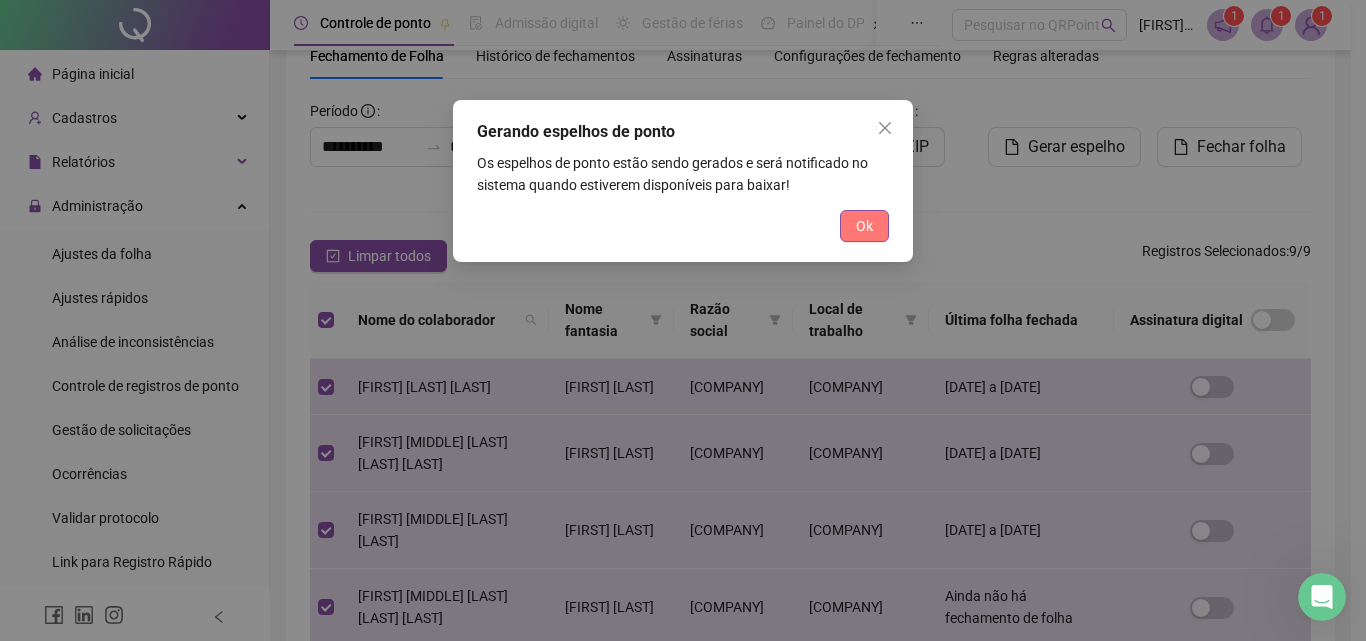 click on "Ok" at bounding box center (864, 226) 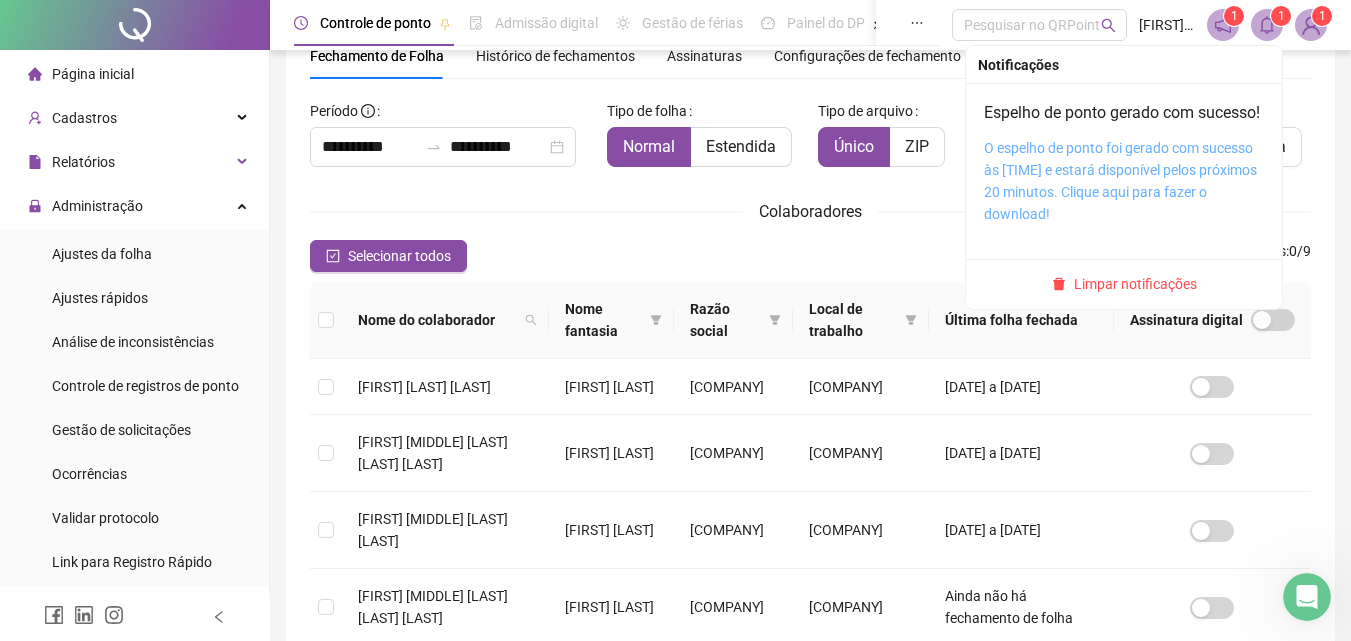click on "O espelho de ponto foi gerado com sucesso às [TIME] e estará disponível pelos próximos 20 minutos.
Clique aqui para fazer o download!" at bounding box center [1120, 181] 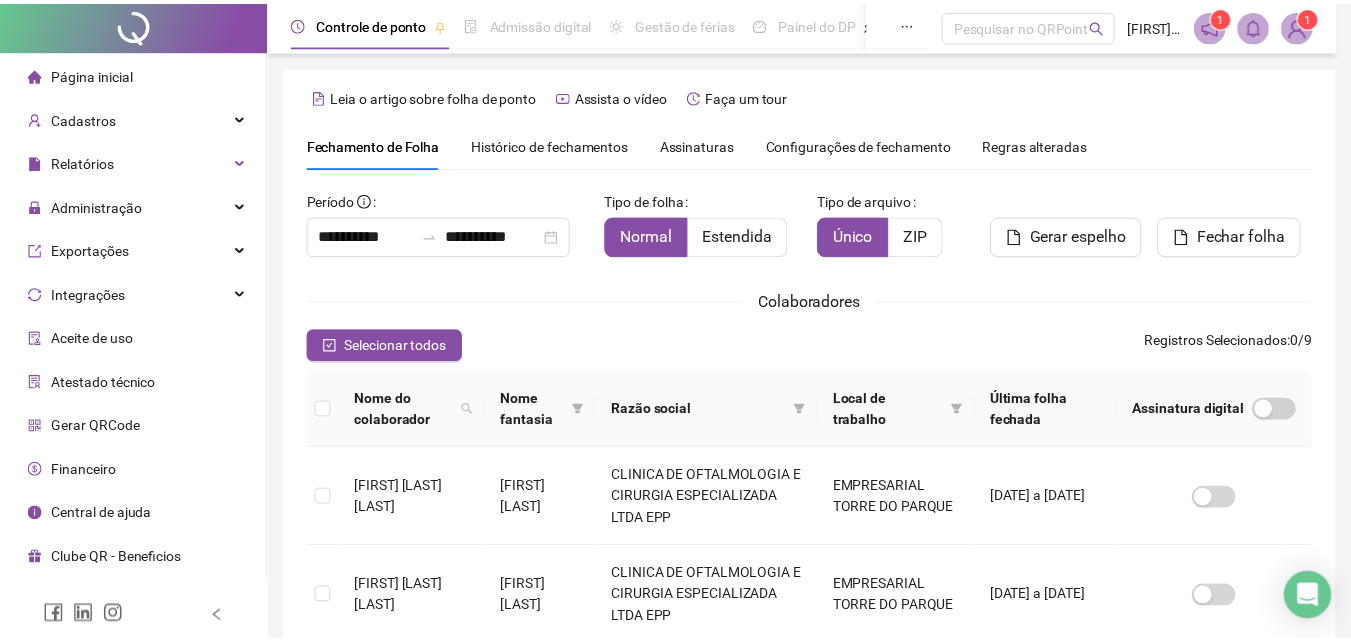 scroll, scrollTop: 89, scrollLeft: 0, axis: vertical 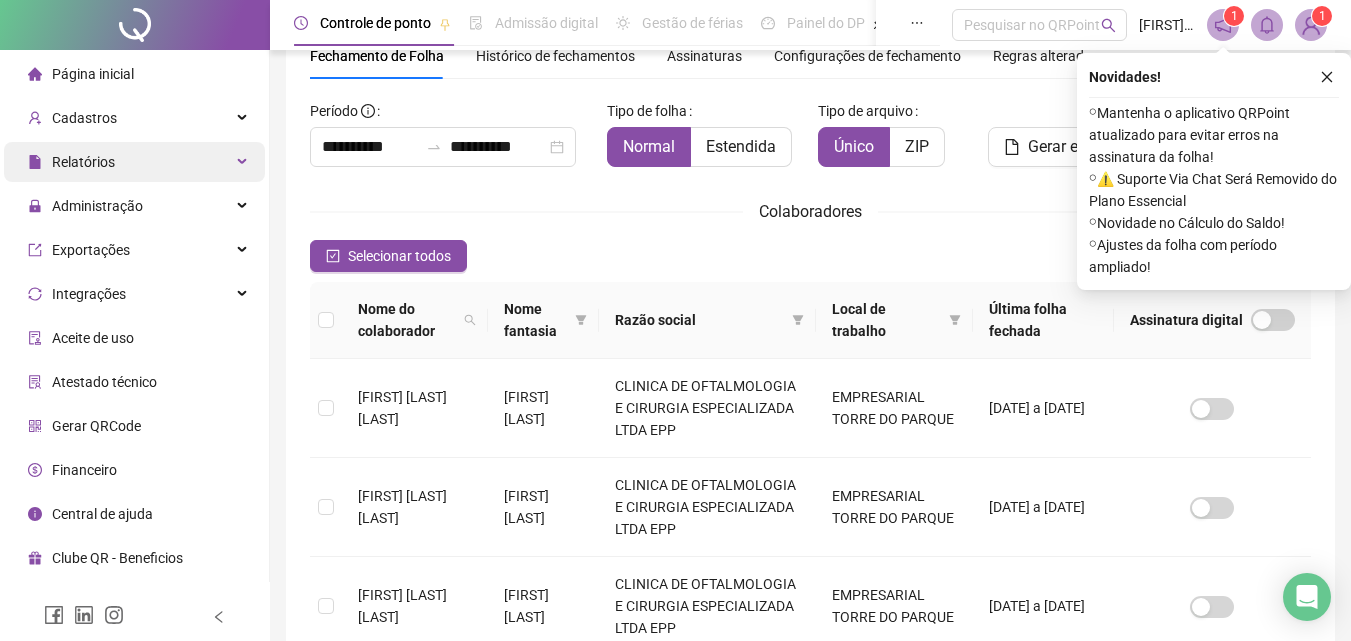 click on "Relatórios" at bounding box center (83, 162) 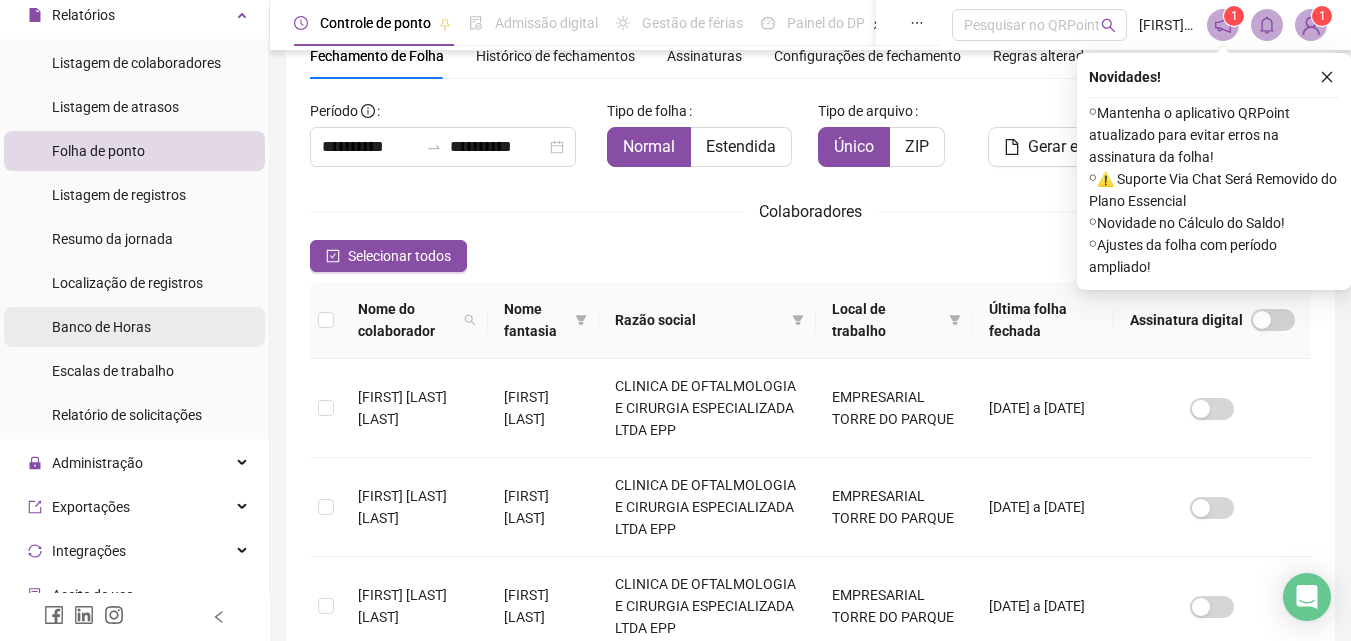 scroll, scrollTop: 300, scrollLeft: 0, axis: vertical 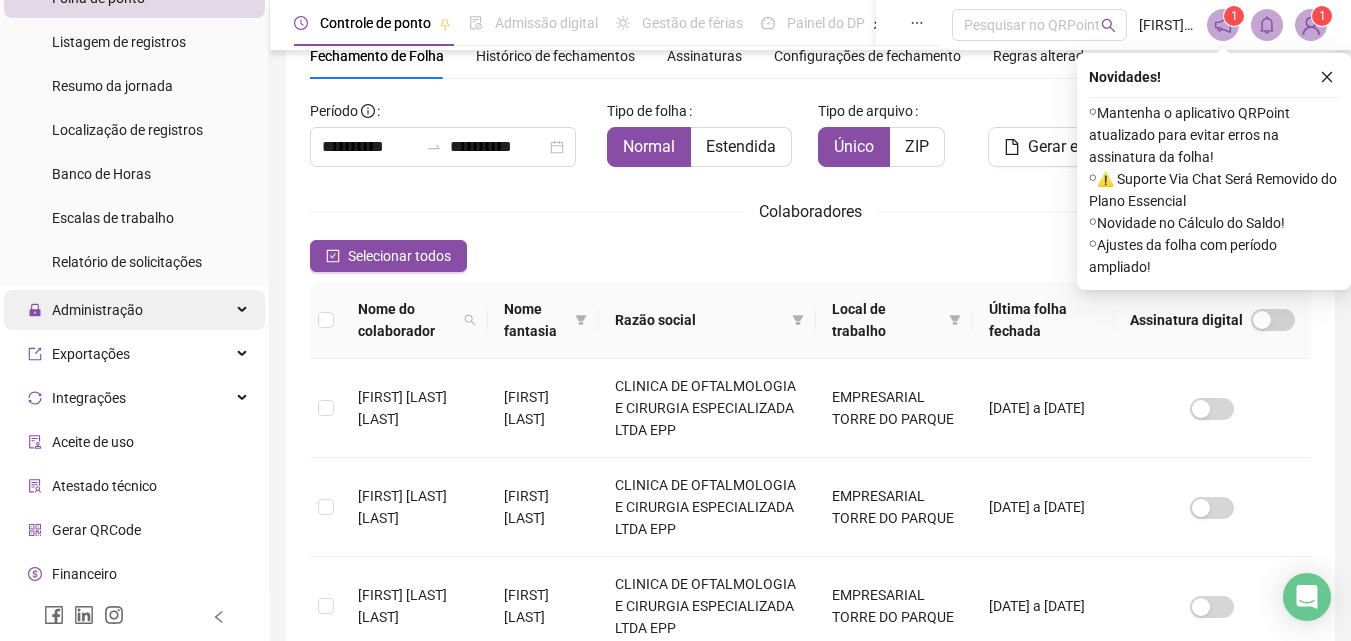 click on "Administração" at bounding box center (97, 310) 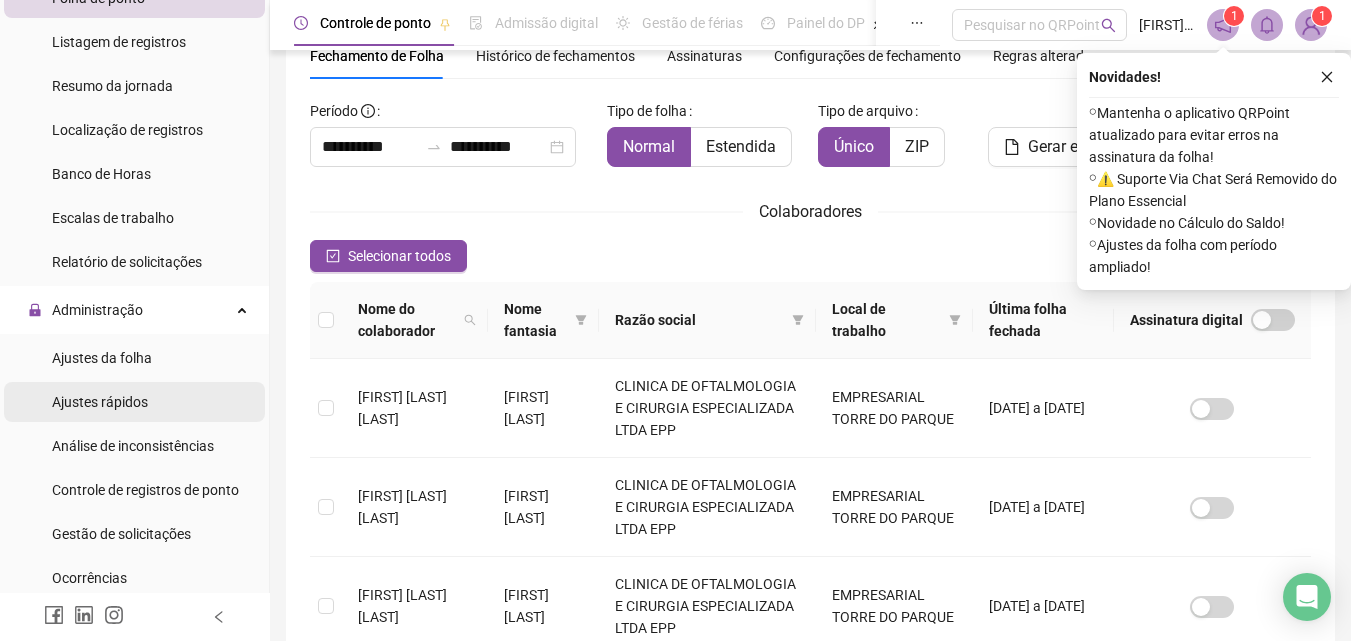 click on "Ajustes rápidos" at bounding box center (100, 402) 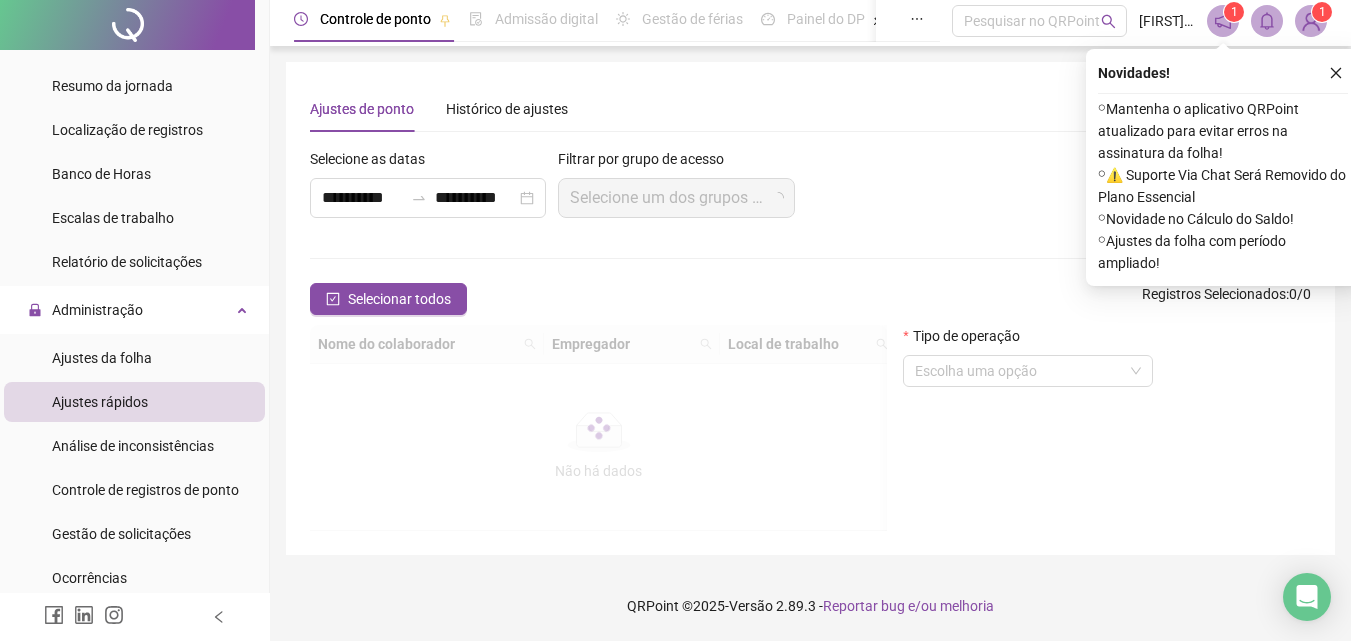 scroll, scrollTop: 0, scrollLeft: 0, axis: both 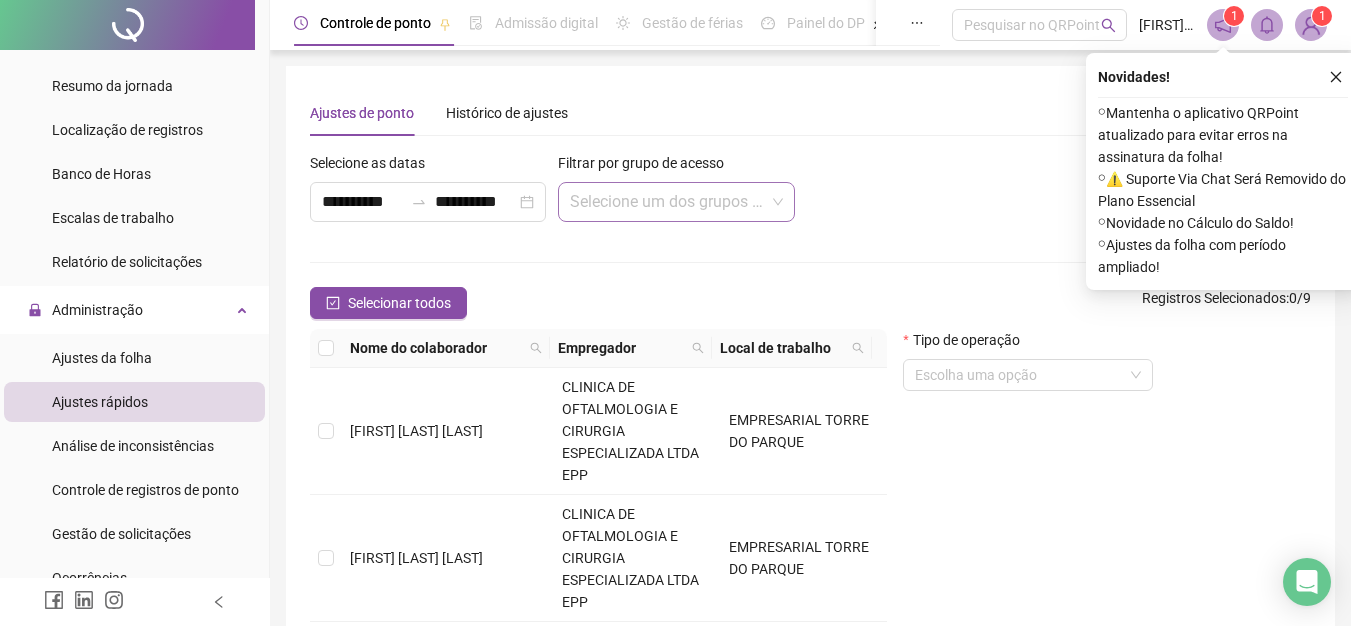 click at bounding box center [667, 202] 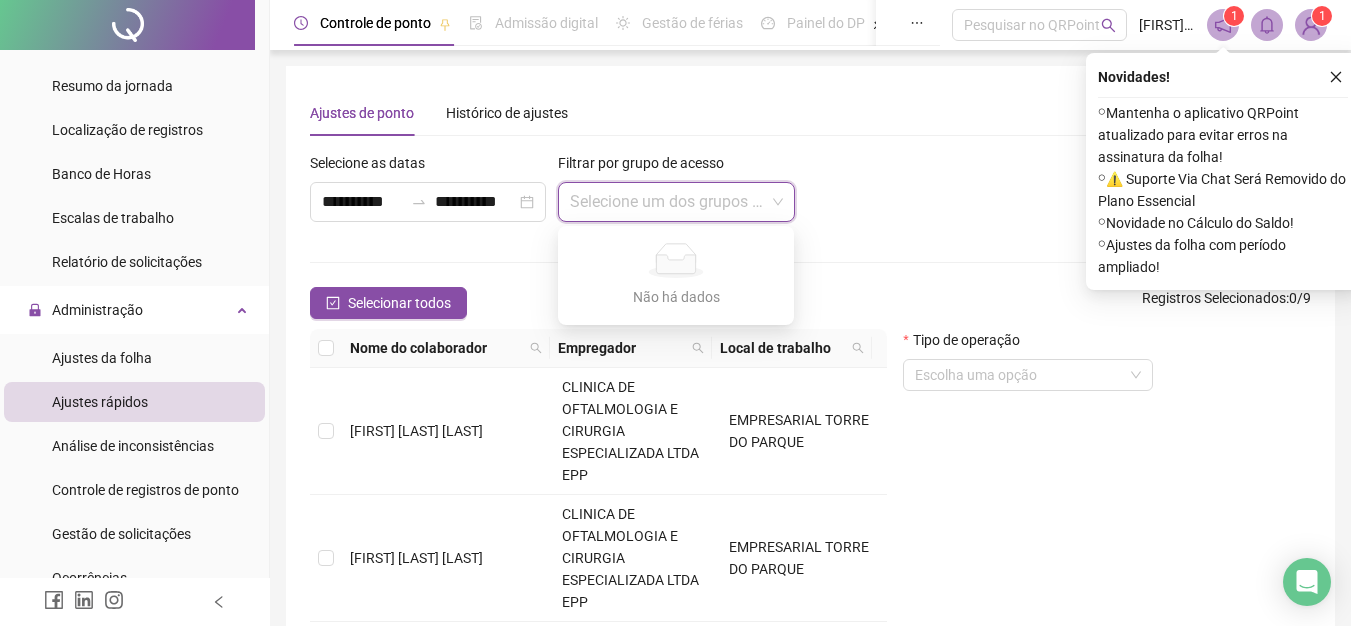 click at bounding box center [667, 202] 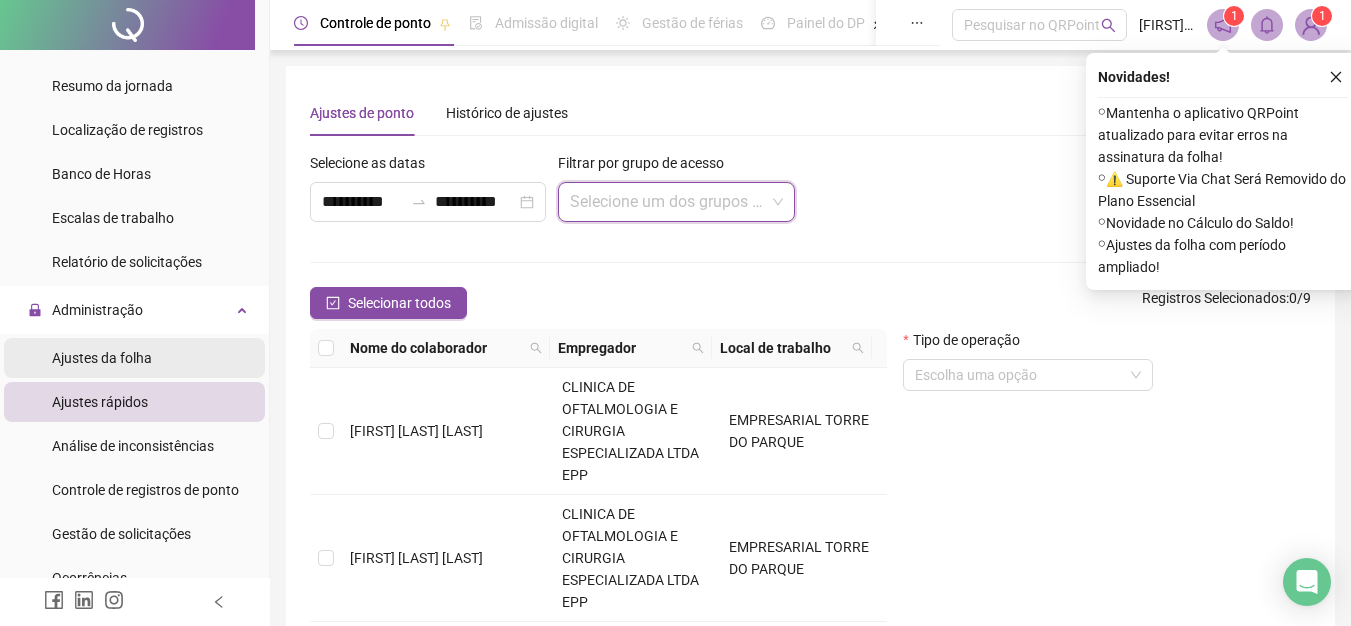 click on "Ajustes da folha" at bounding box center [102, 358] 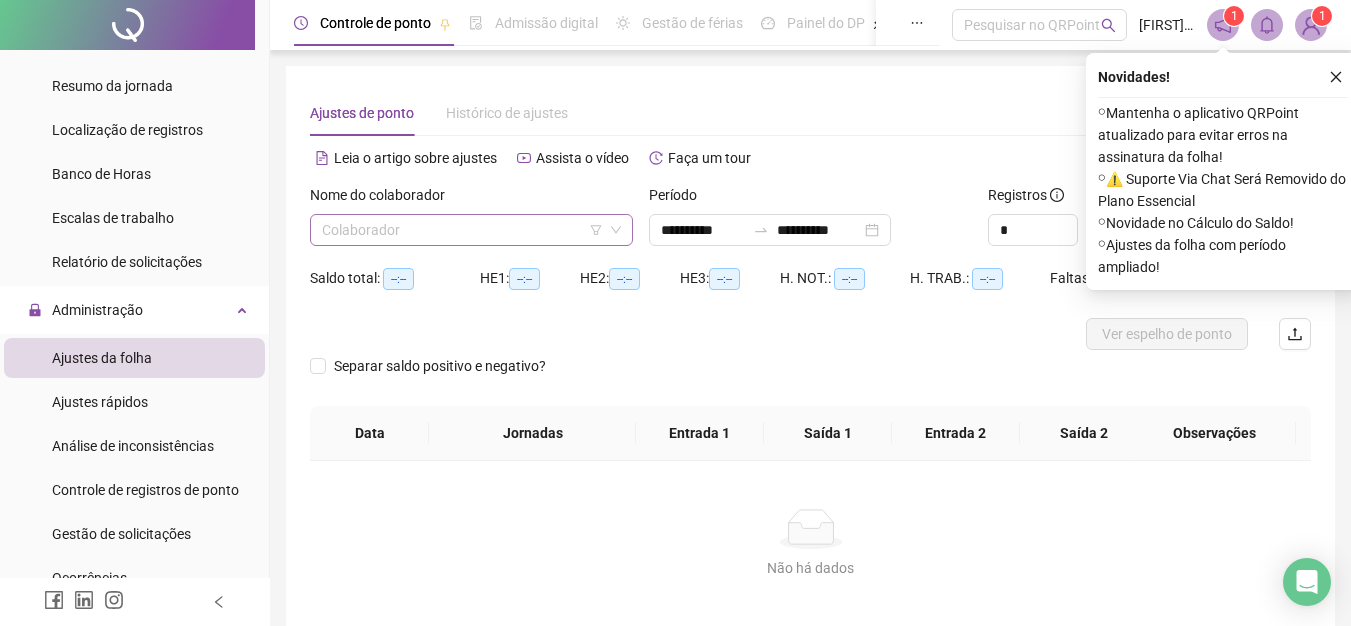 click at bounding box center (462, 230) 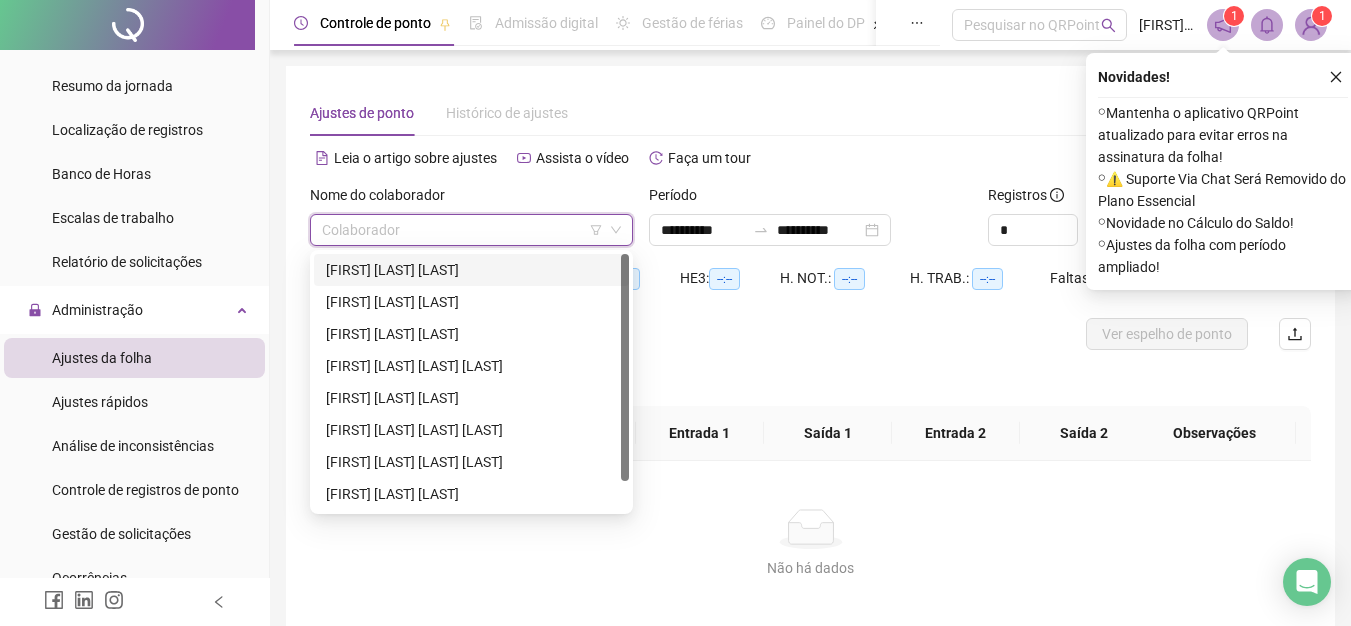 click on "[FIRST] [LAST] [LAST]" at bounding box center (471, 270) 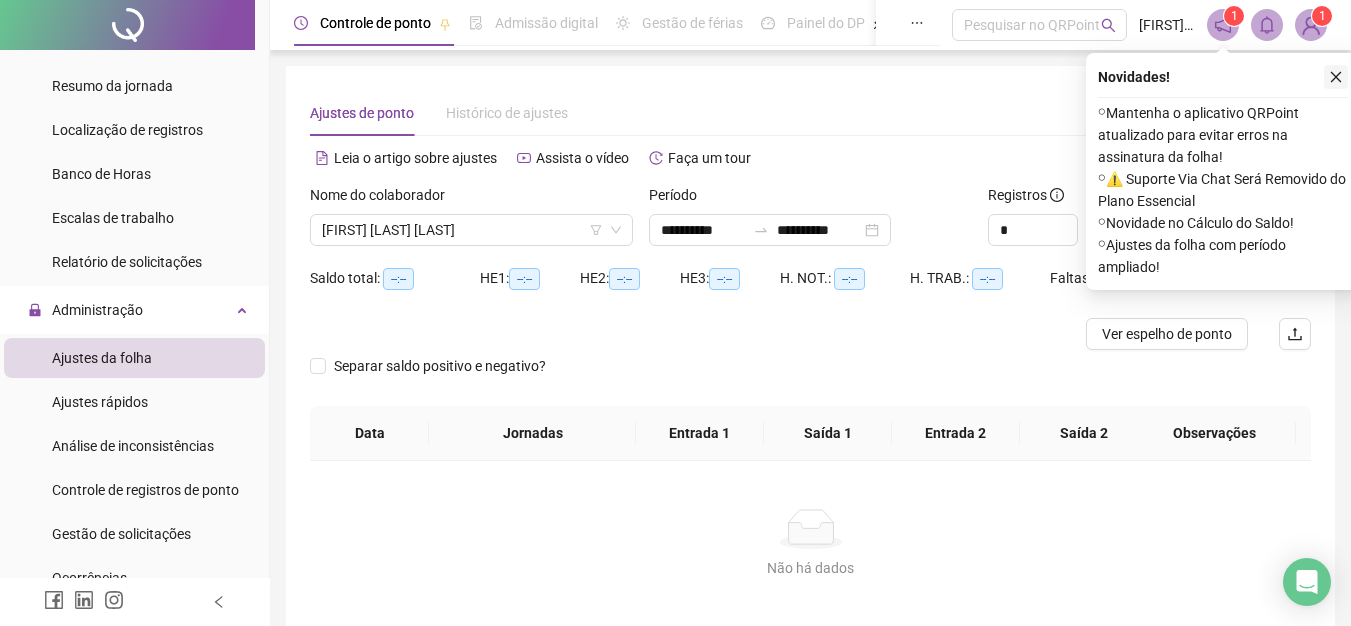 click 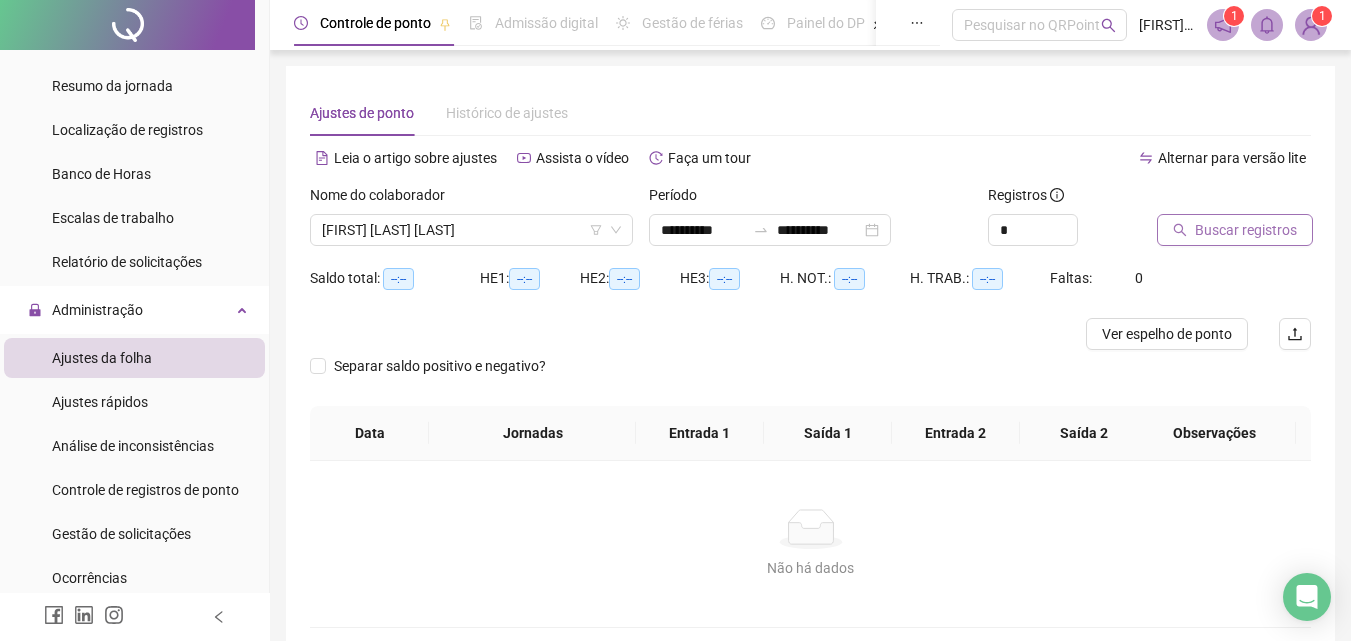 click on "Buscar registros" at bounding box center [1246, 230] 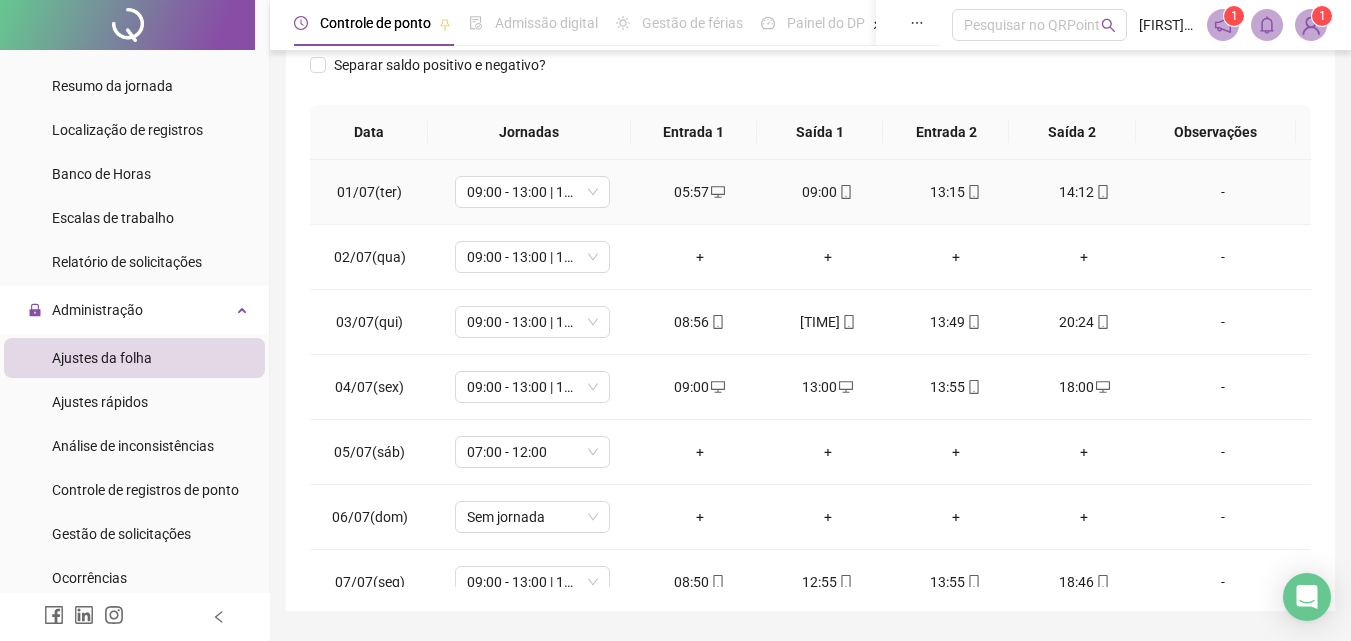 scroll, scrollTop: 393, scrollLeft: 0, axis: vertical 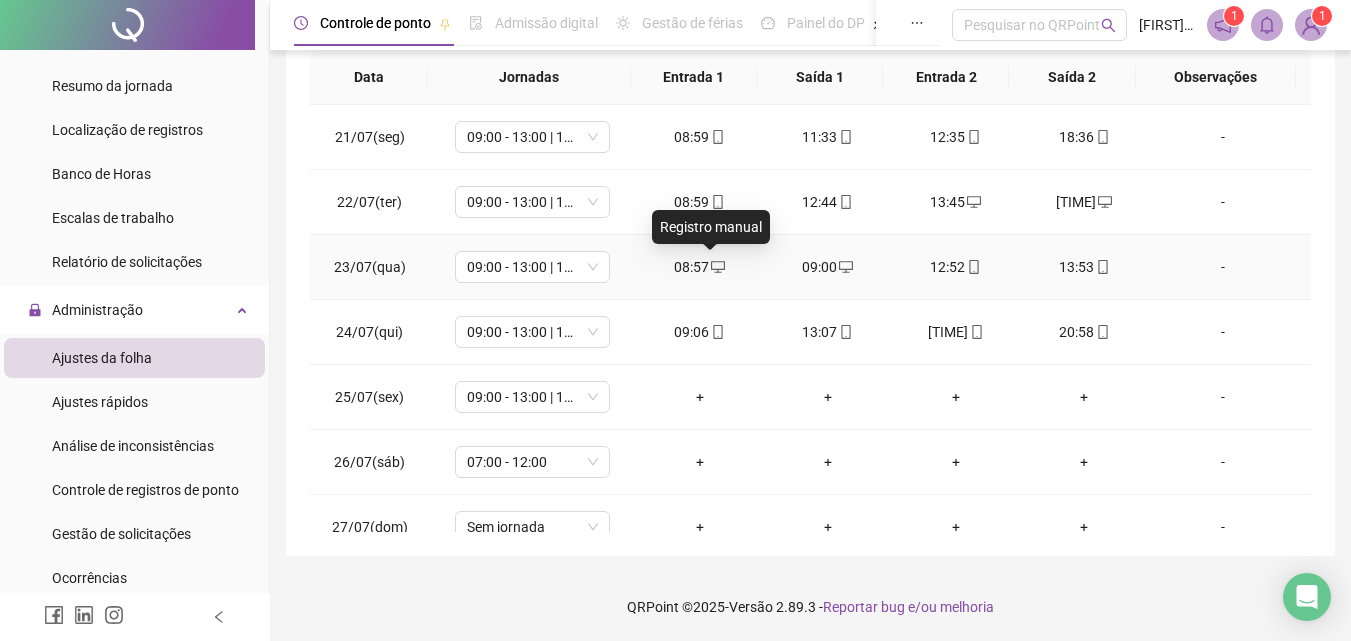 click 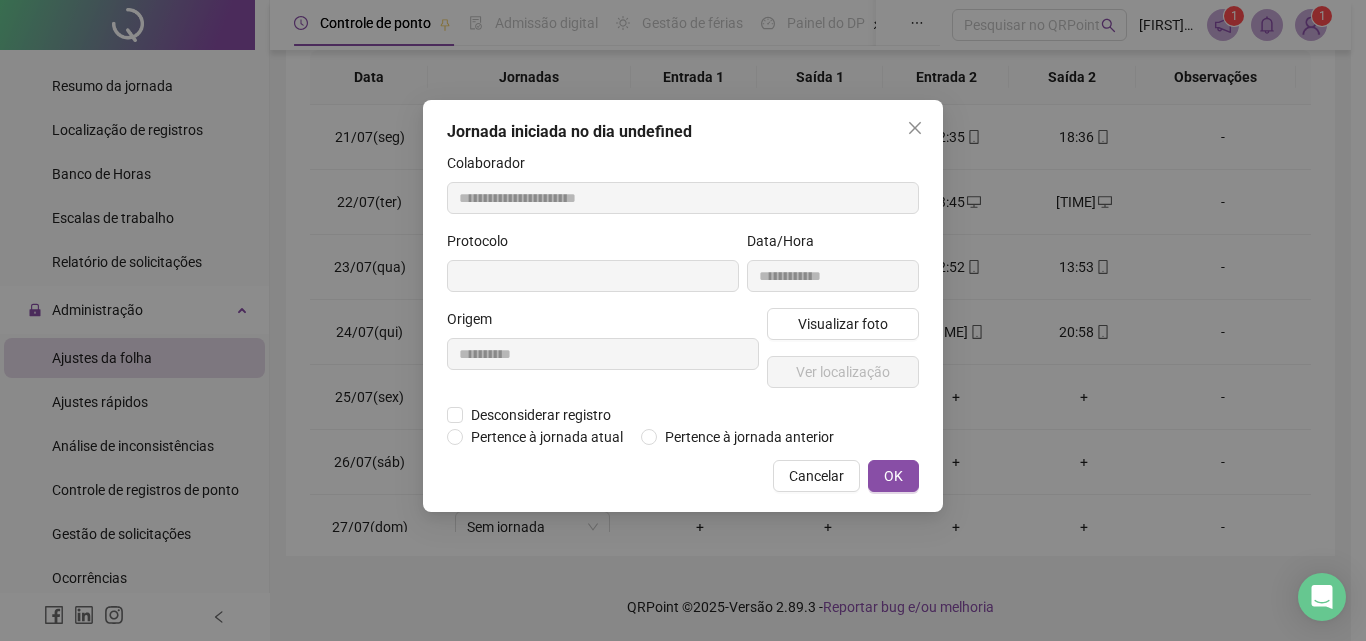 type on "**********" 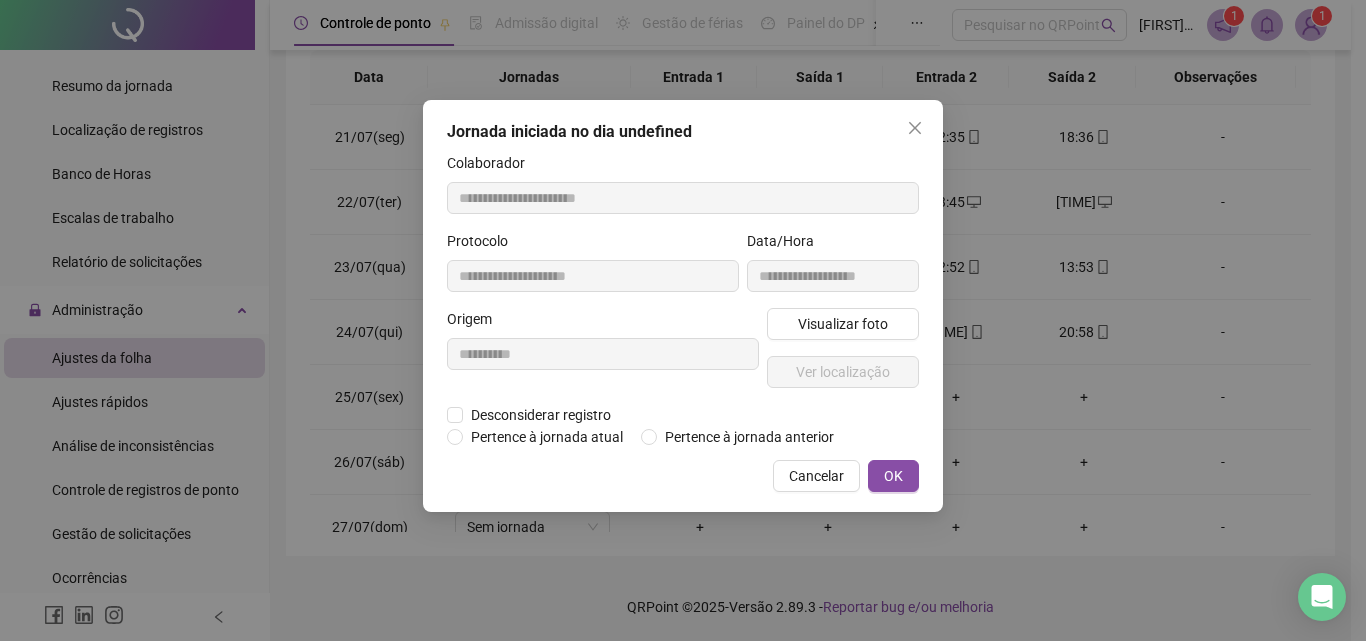 type on "**********" 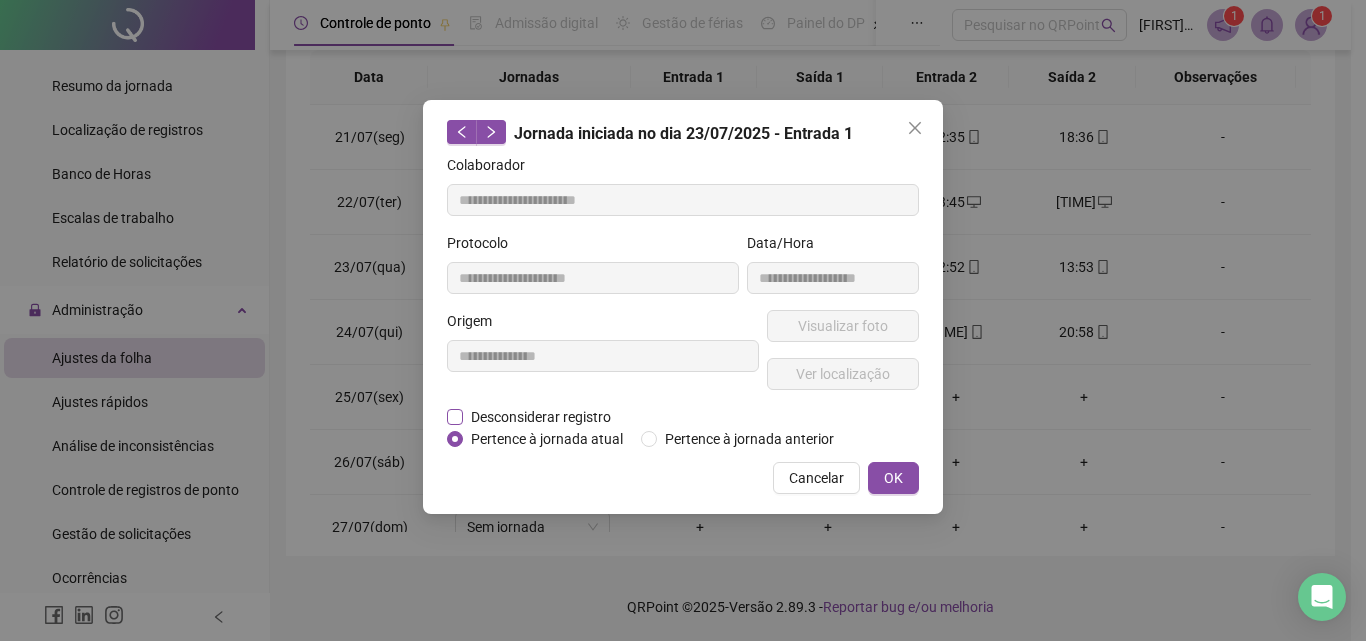 drag, startPoint x: 477, startPoint y: 417, endPoint x: 491, endPoint y: 425, distance: 16.124516 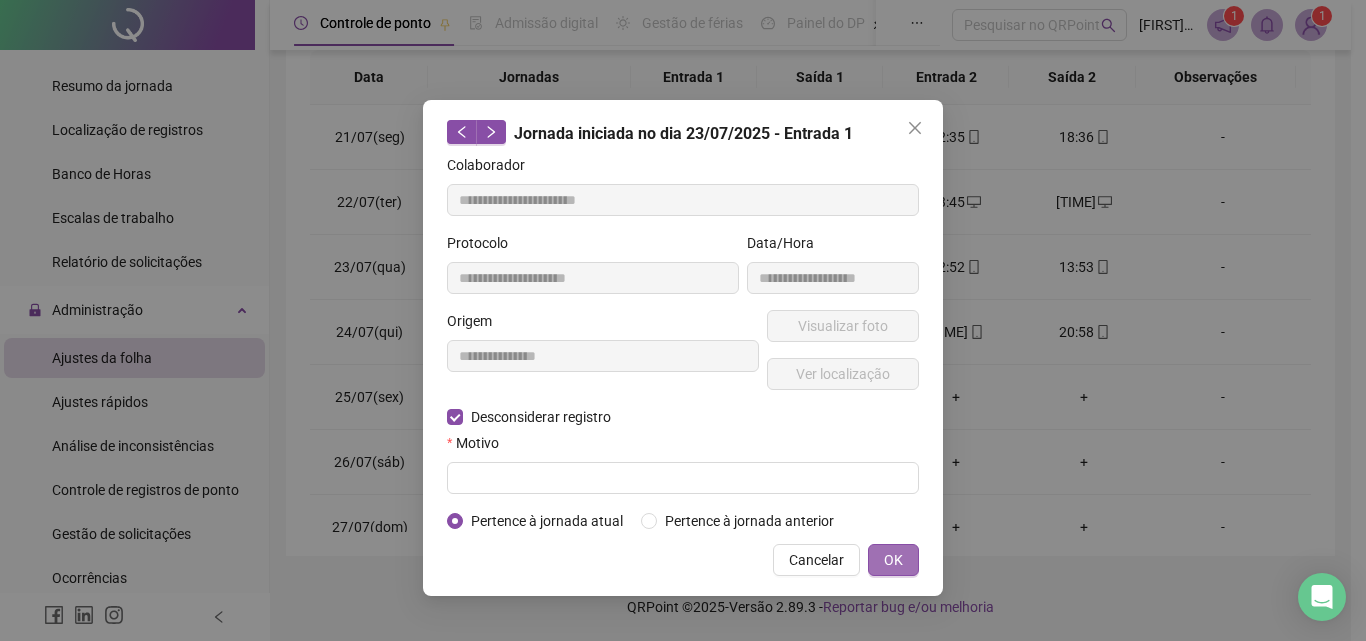 click on "OK" at bounding box center [893, 560] 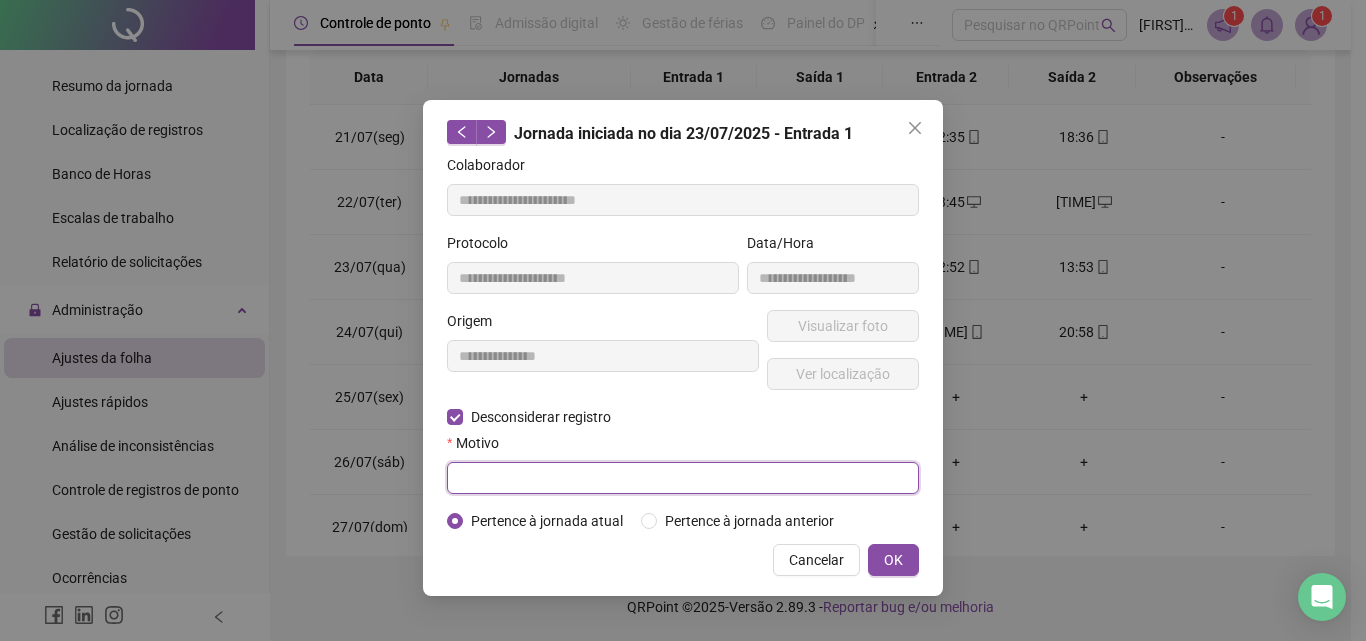 click at bounding box center (683, 478) 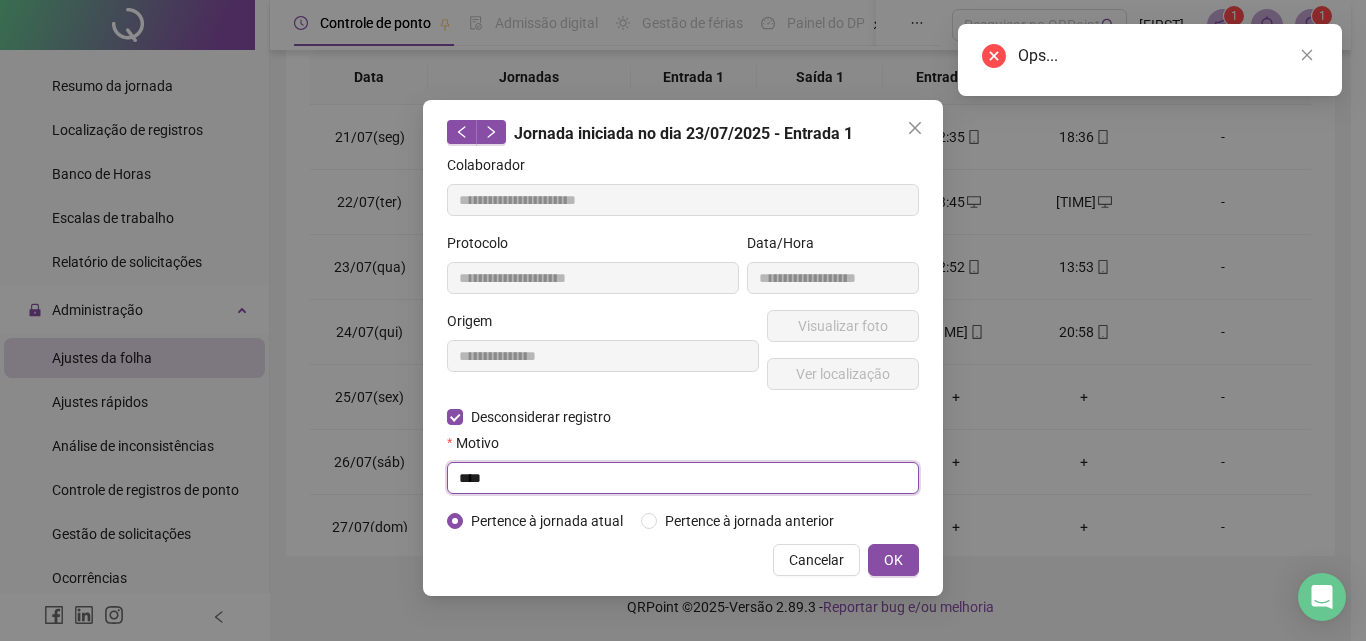 type on "****" 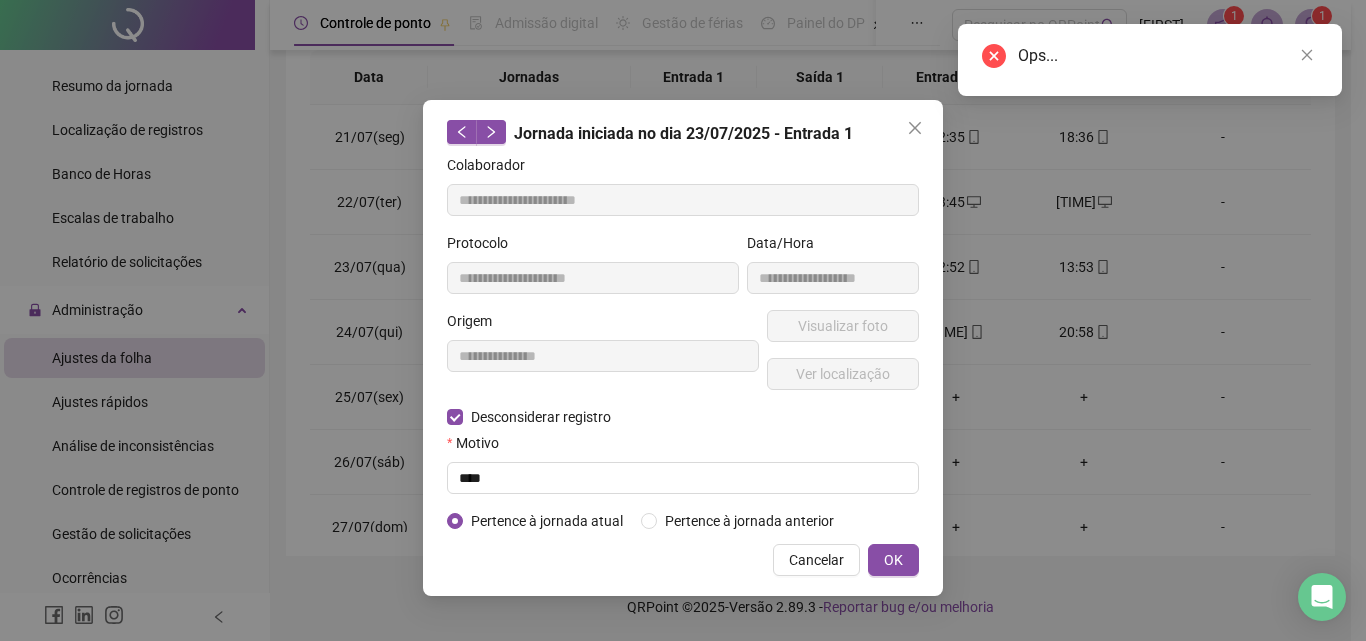 click on "OK" at bounding box center (893, 560) 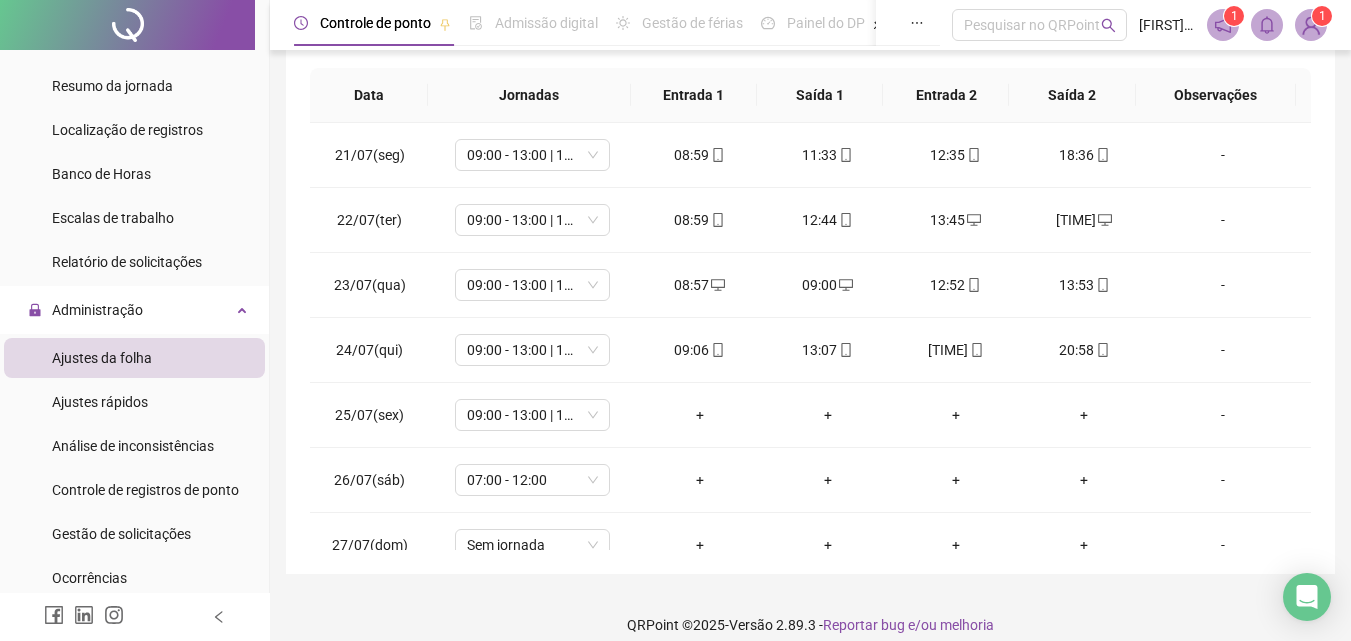 scroll, scrollTop: 0, scrollLeft: 0, axis: both 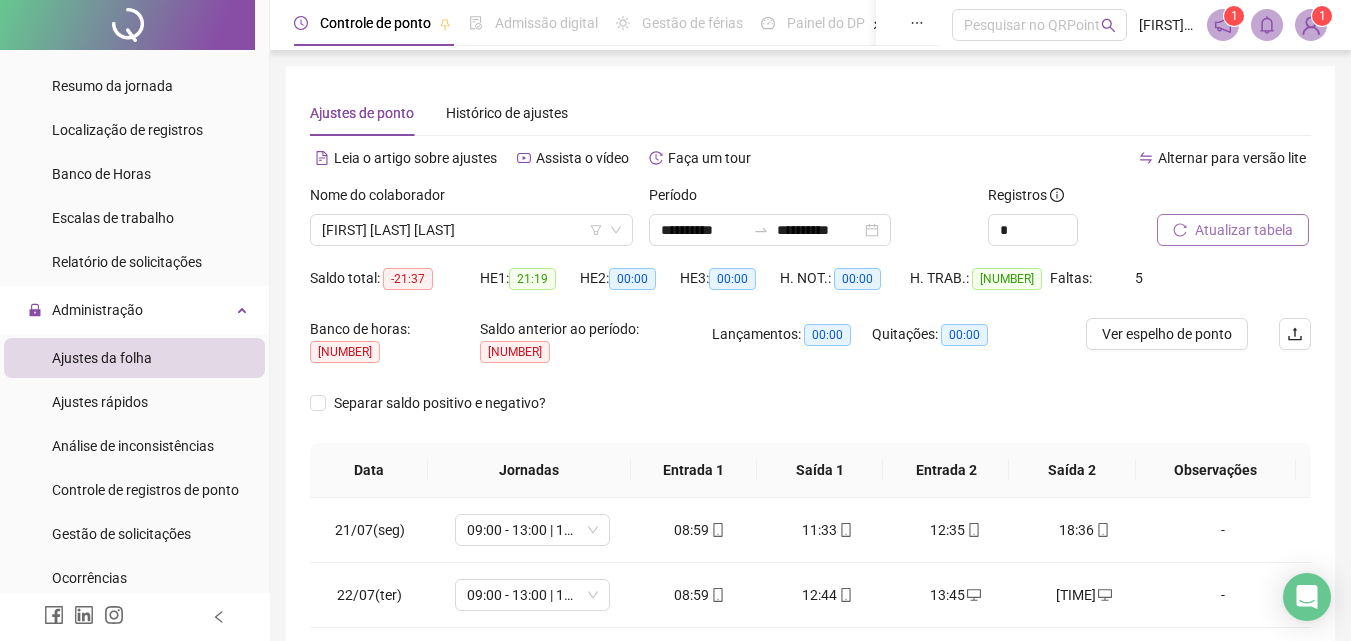 click on "Atualizar tabela" at bounding box center (1244, 230) 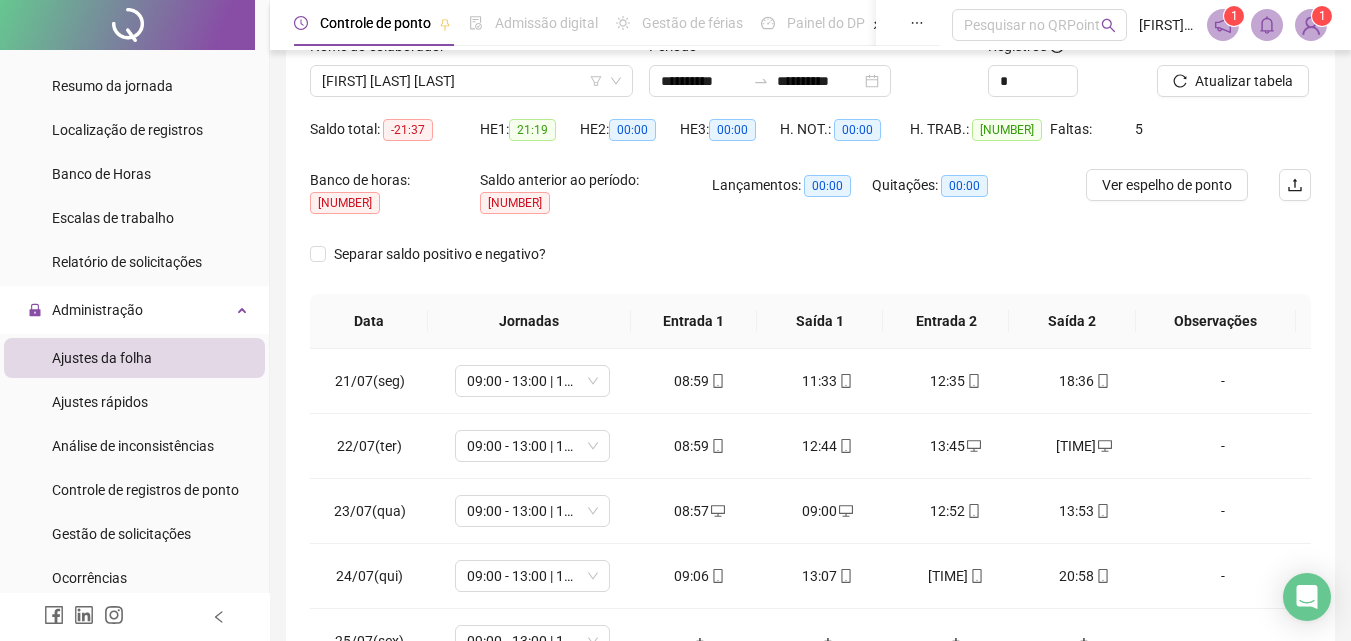 scroll, scrollTop: 393, scrollLeft: 0, axis: vertical 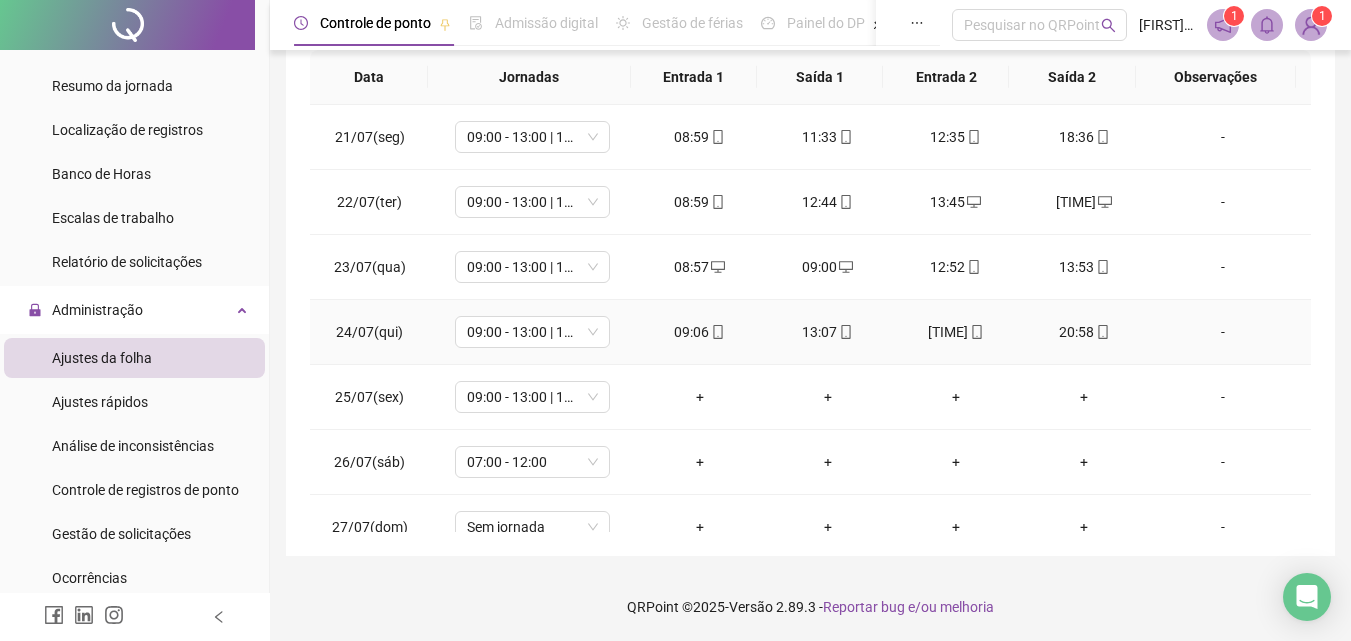 type 